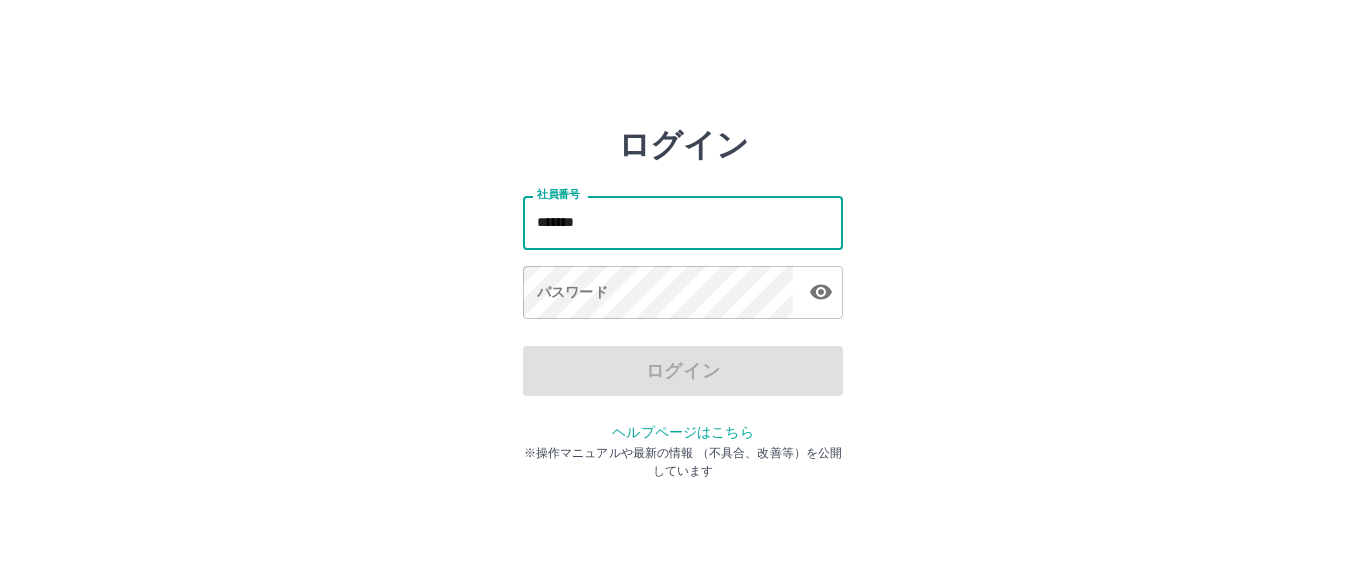 scroll, scrollTop: 0, scrollLeft: 0, axis: both 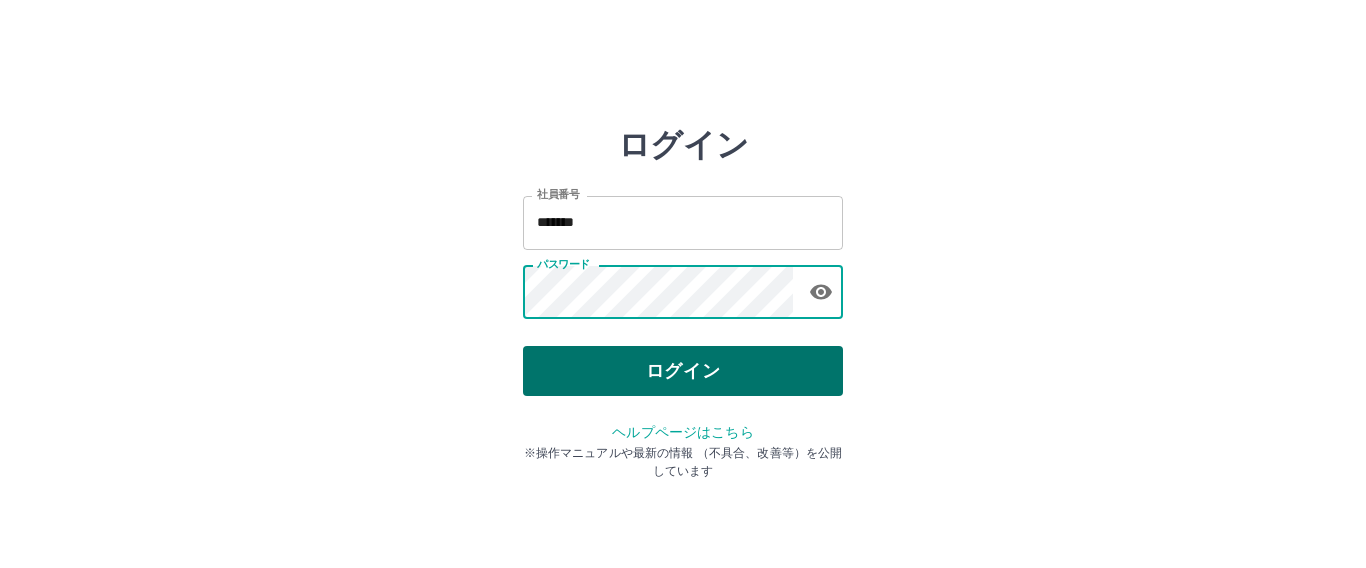click on "ログイン" at bounding box center (683, 371) 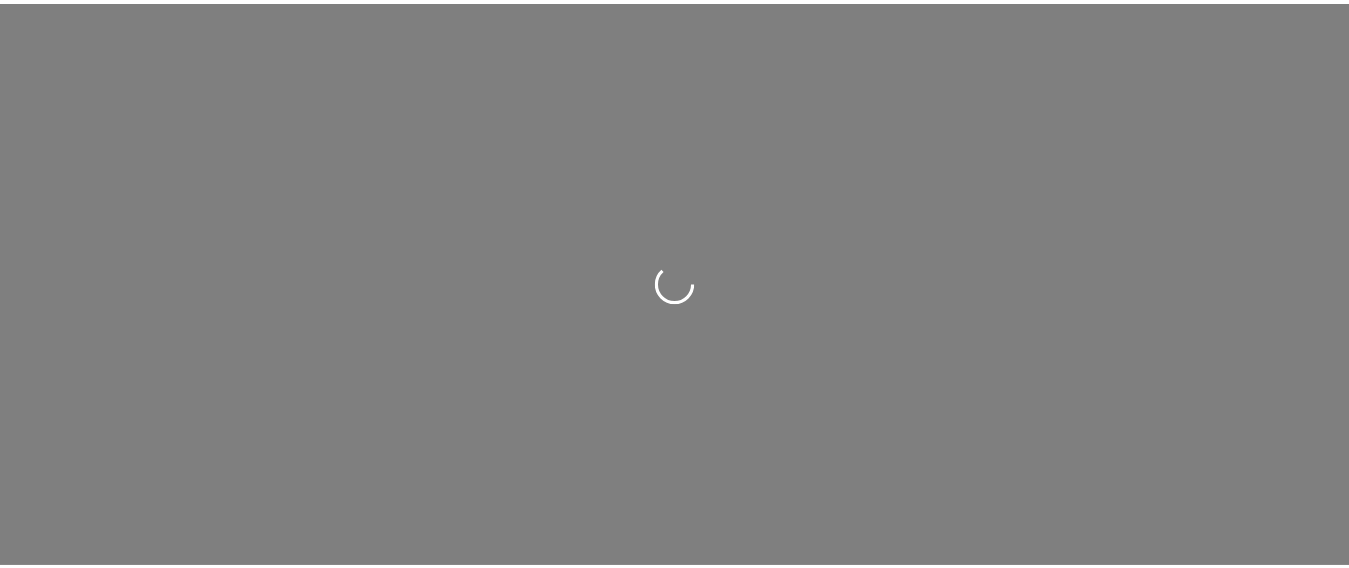 scroll, scrollTop: 0, scrollLeft: 0, axis: both 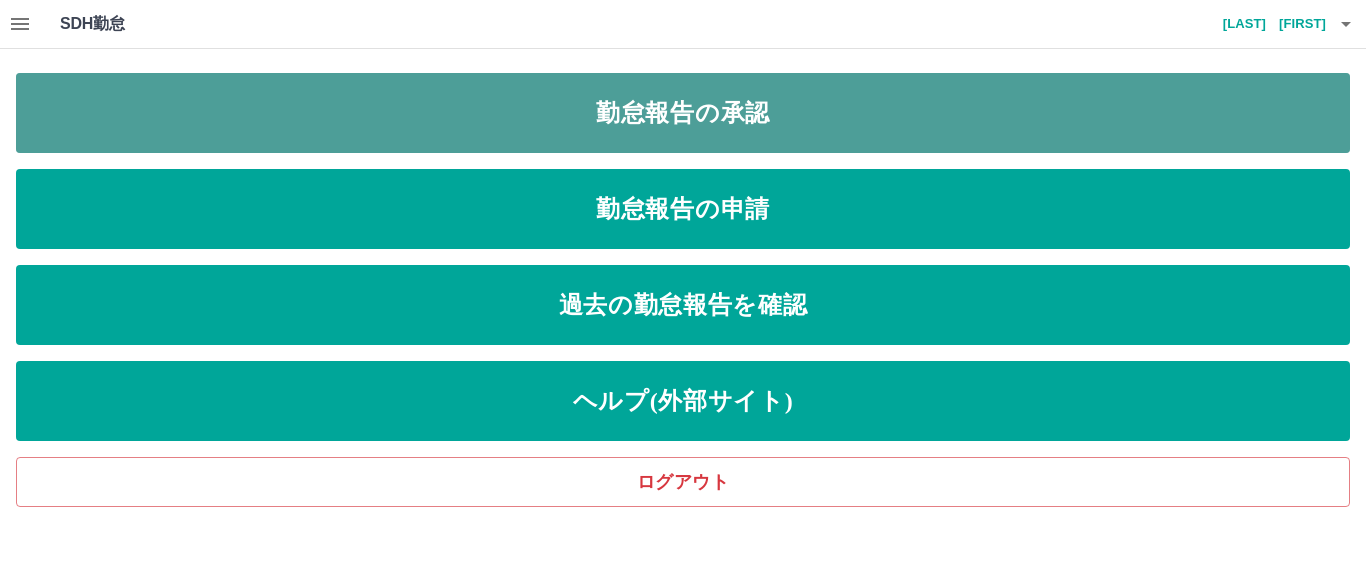 click on "勤怠報告の承認" at bounding box center (683, 113) 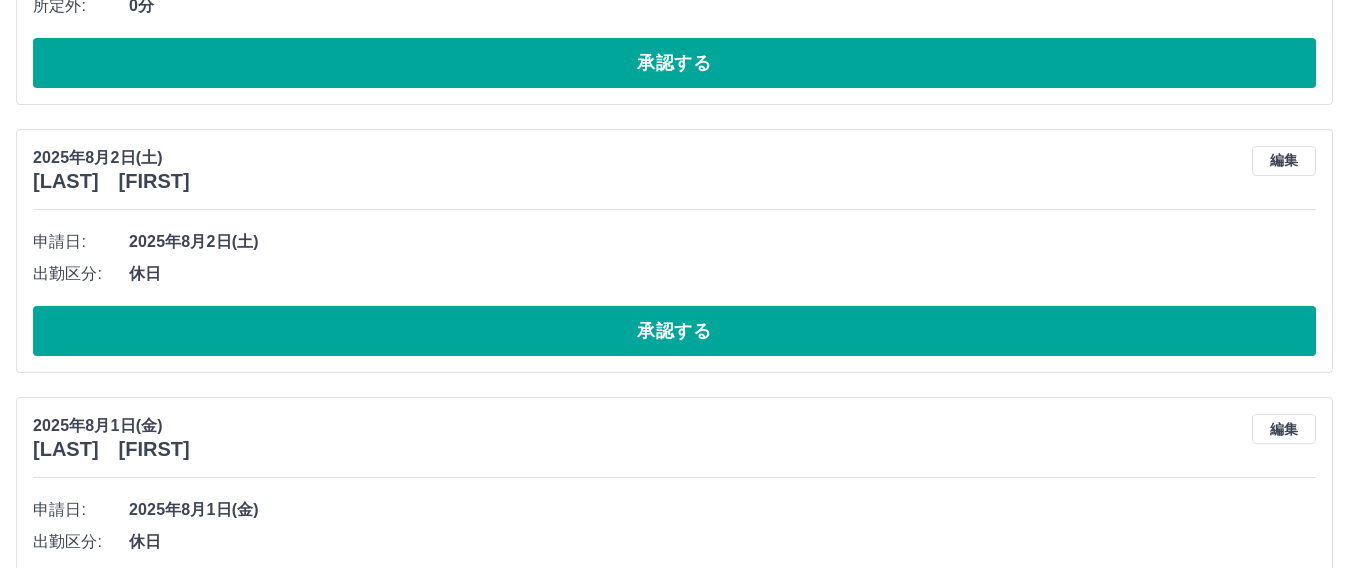 scroll, scrollTop: 2680, scrollLeft: 0, axis: vertical 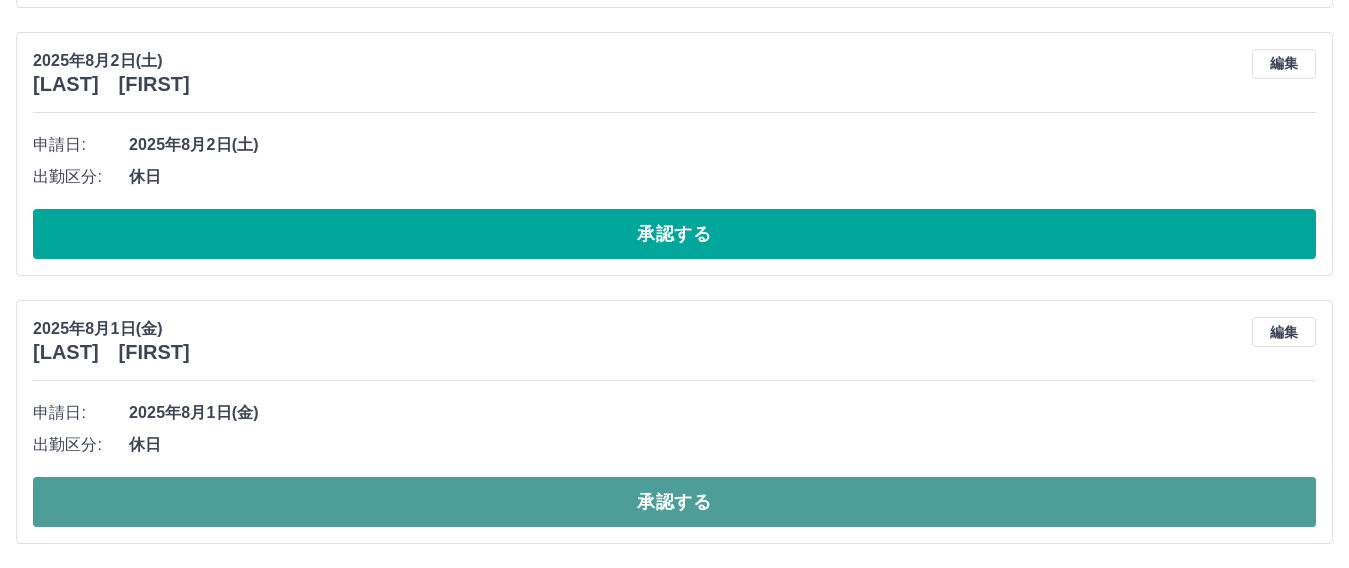 click on "承認する" at bounding box center (674, 502) 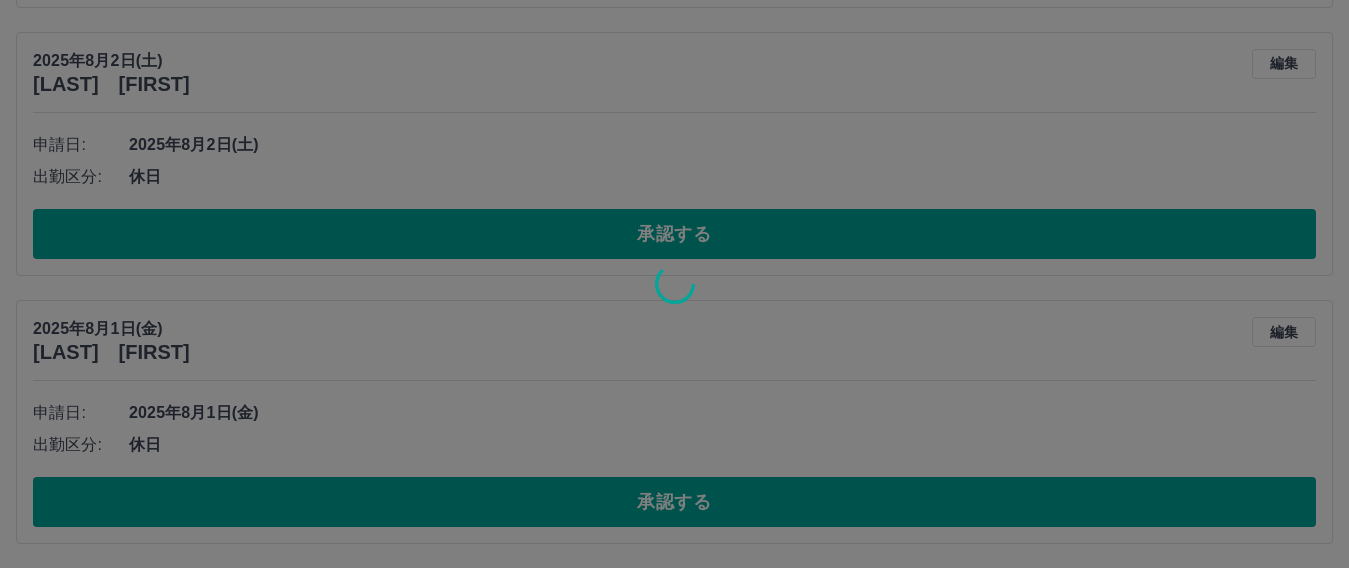 scroll, scrollTop: 2412, scrollLeft: 0, axis: vertical 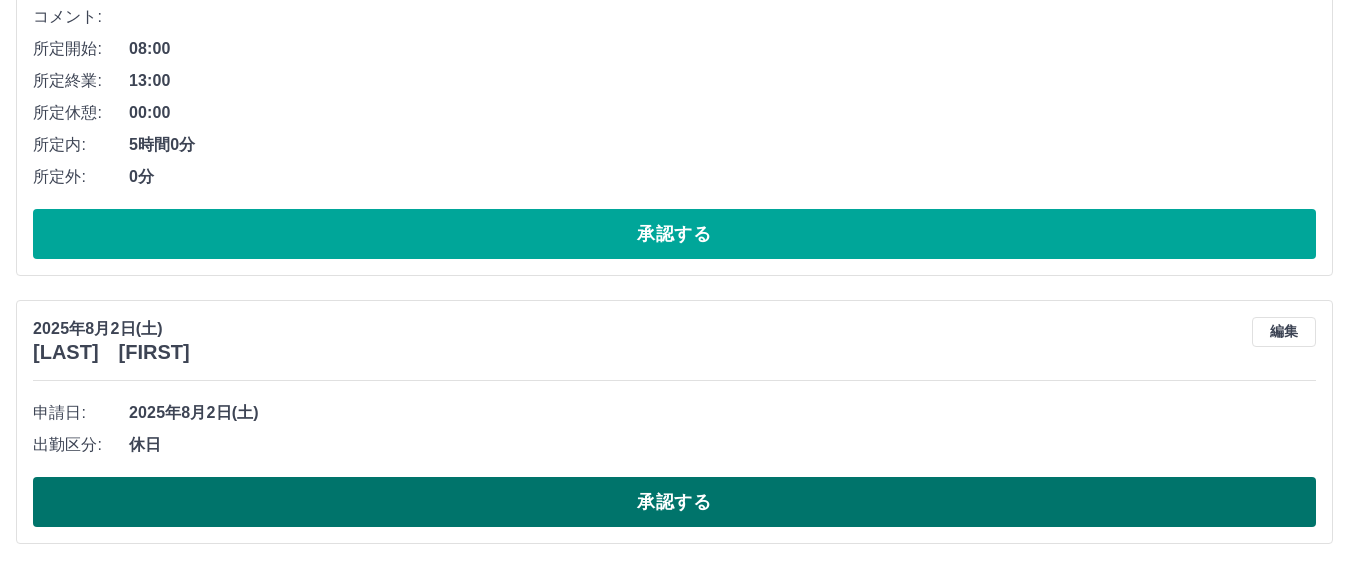 drag, startPoint x: 204, startPoint y: 498, endPoint x: 199, endPoint y: 512, distance: 14.866069 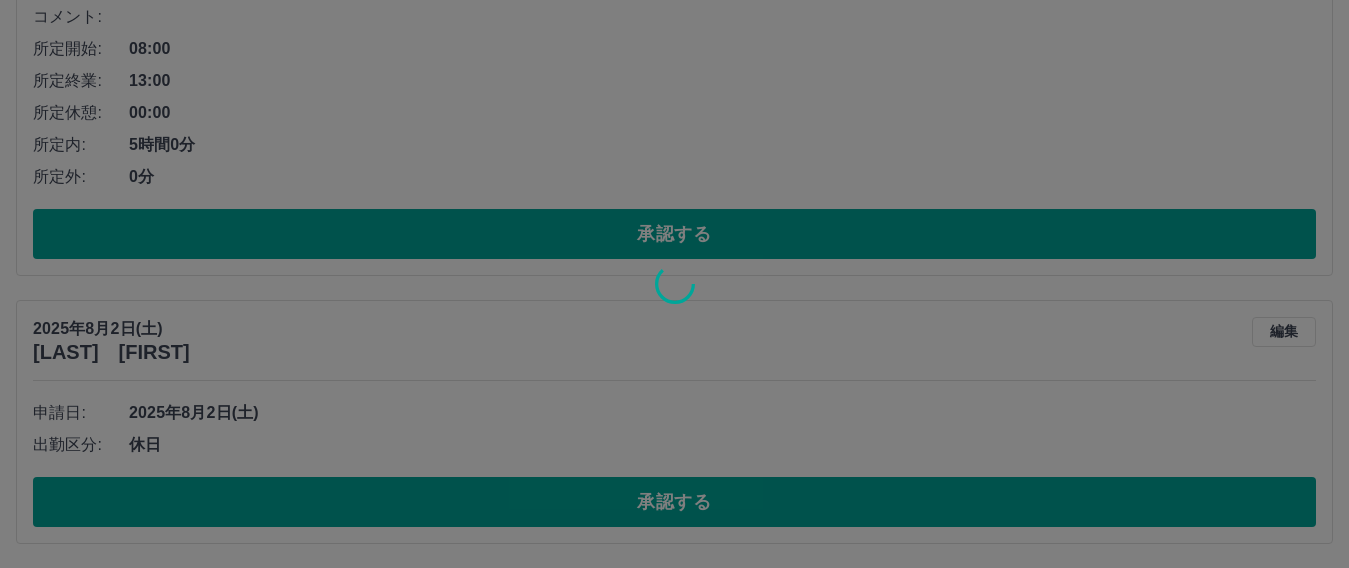 scroll, scrollTop: 2144, scrollLeft: 0, axis: vertical 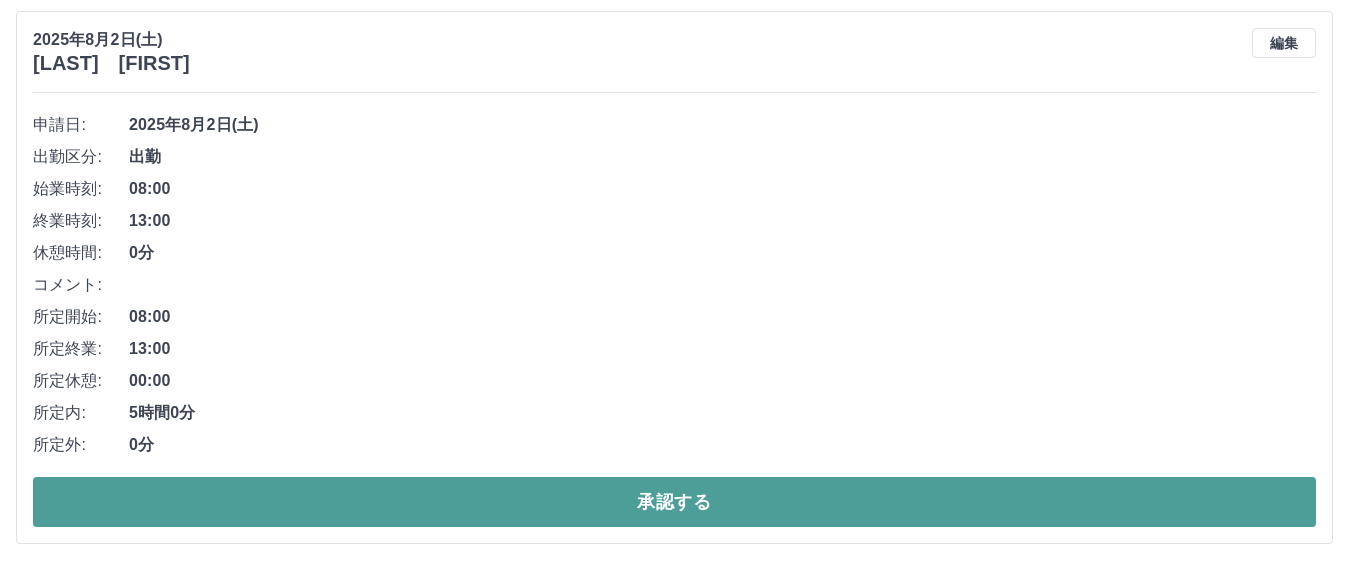 click on "承認する" at bounding box center [674, 502] 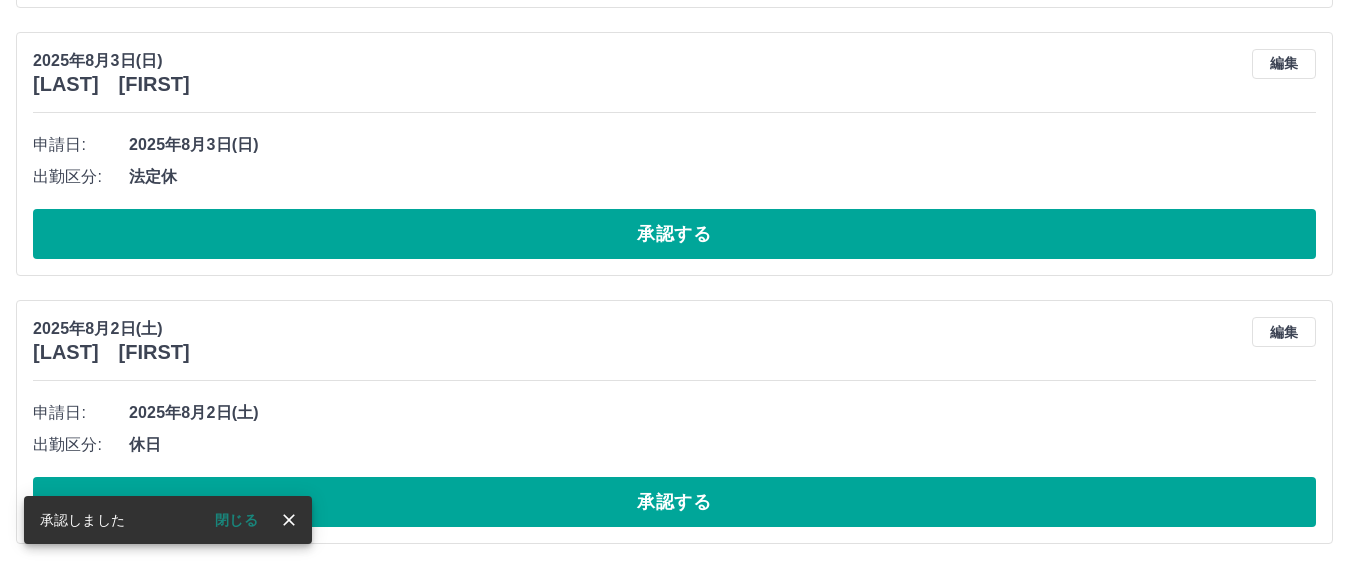 scroll, scrollTop: 1587, scrollLeft: 0, axis: vertical 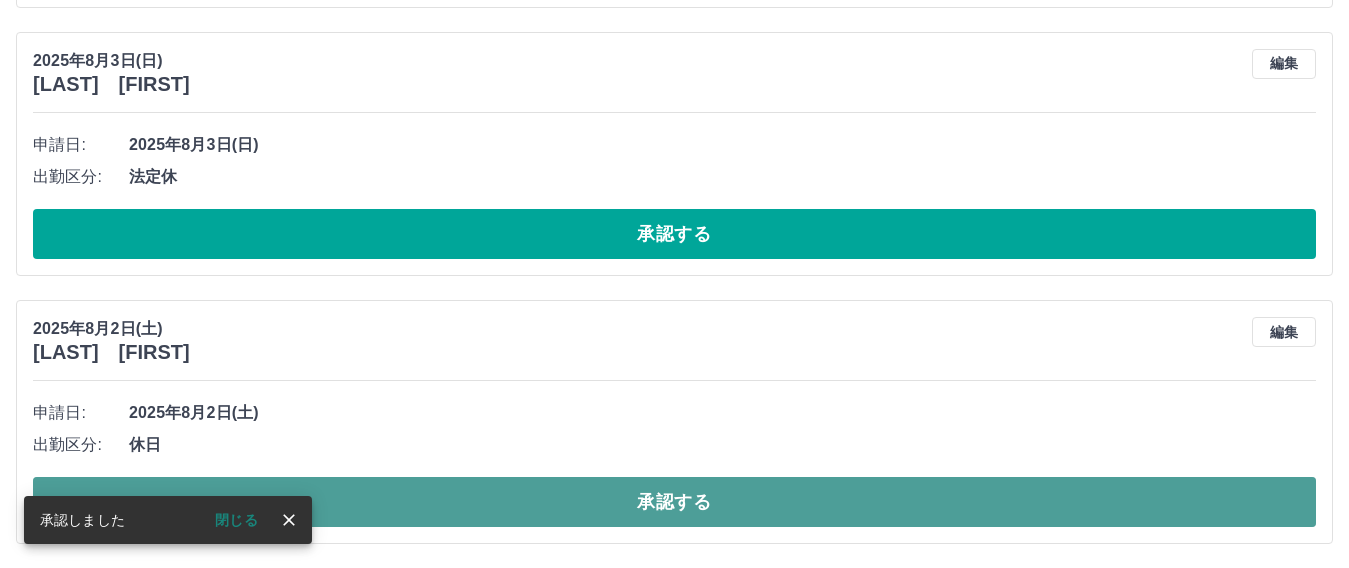 click on "承認する" at bounding box center (674, 502) 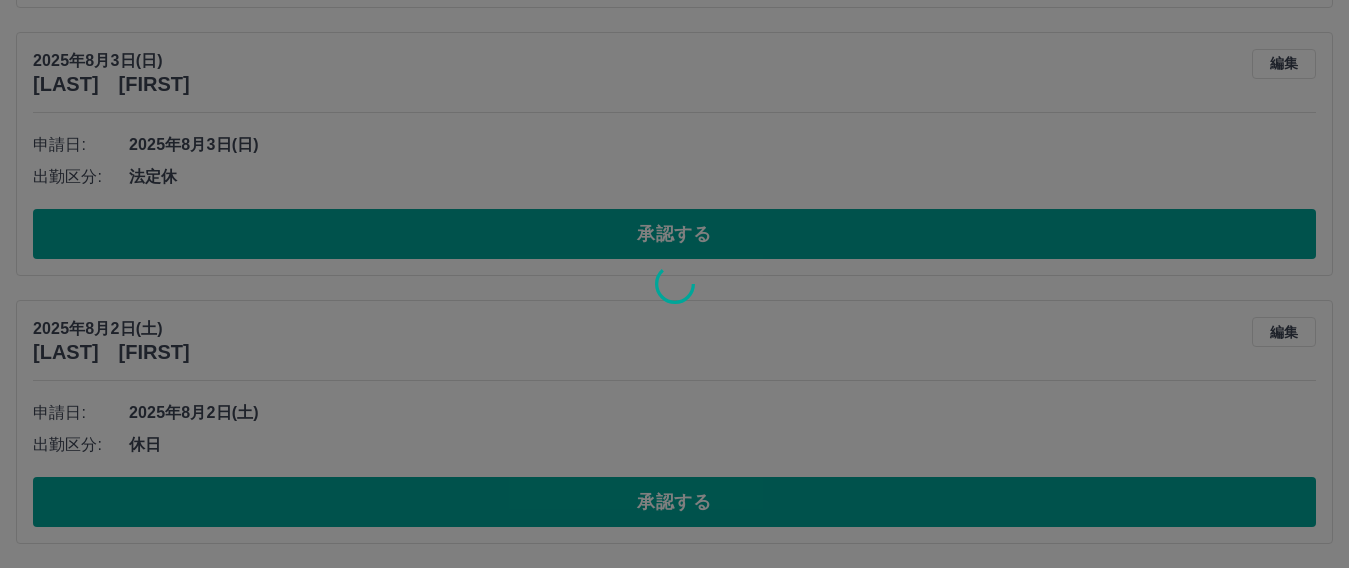 scroll, scrollTop: 1319, scrollLeft: 0, axis: vertical 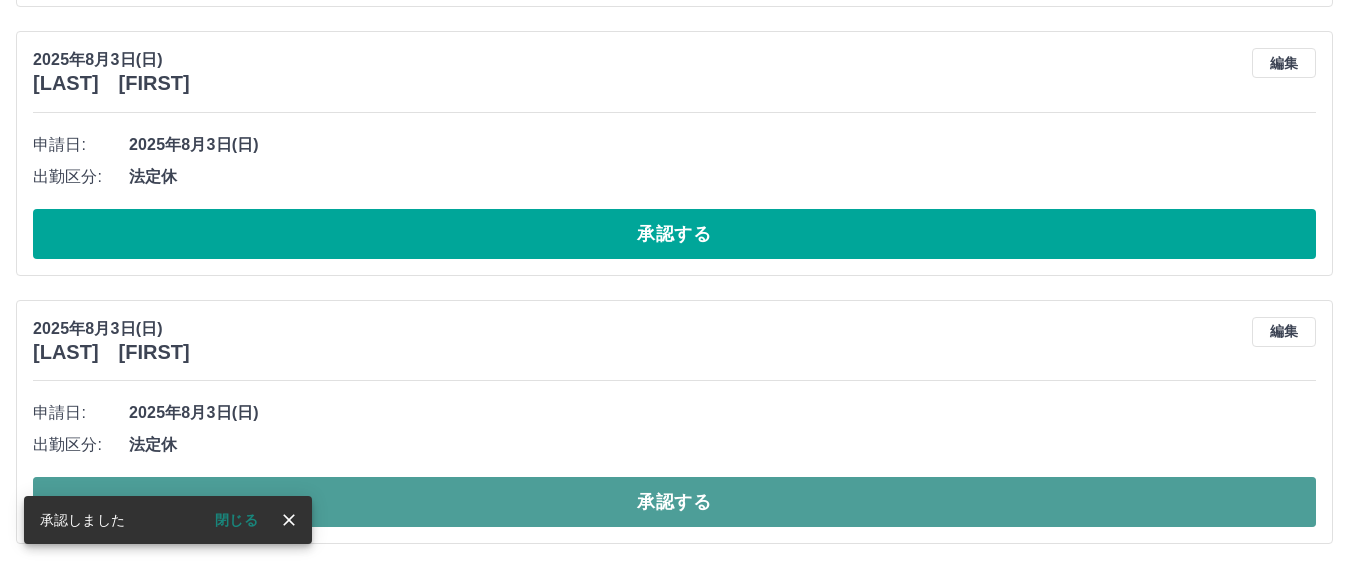 click on "承認する" at bounding box center (674, 502) 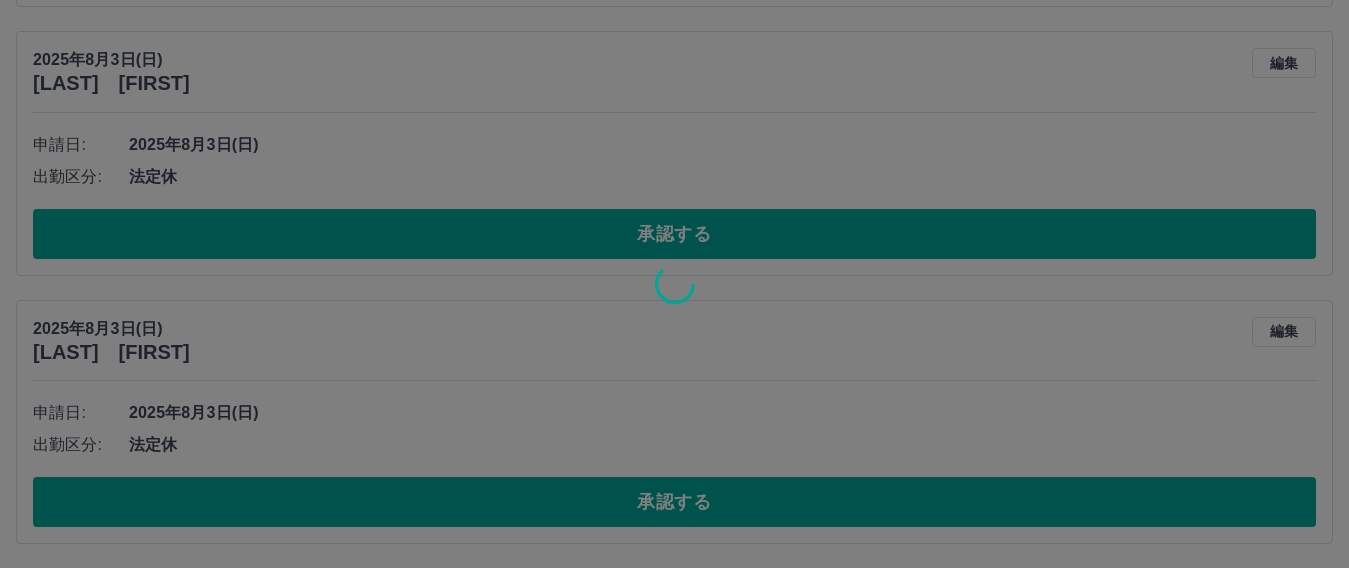scroll, scrollTop: 1051, scrollLeft: 0, axis: vertical 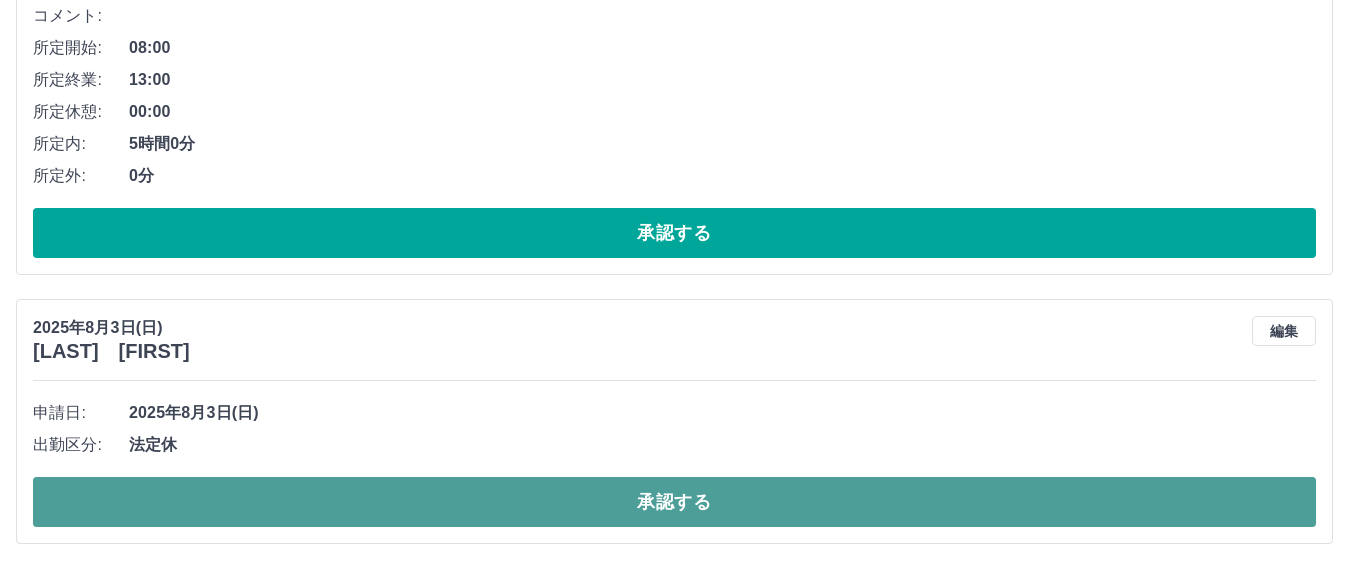 click on "承認する" at bounding box center (674, 502) 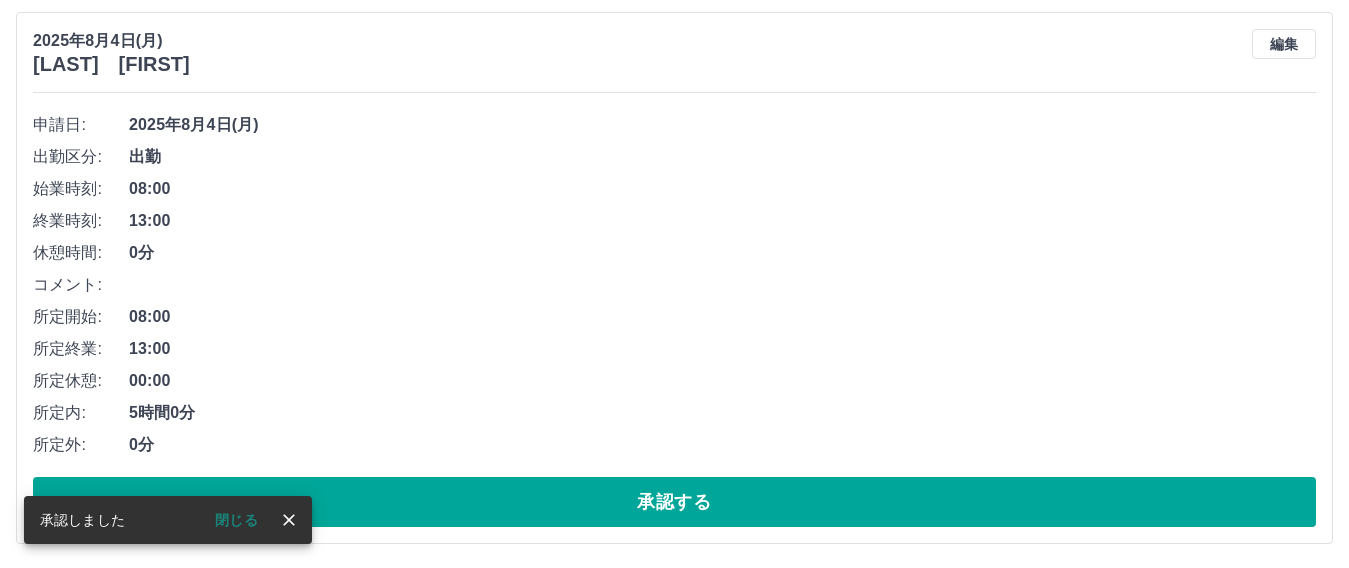 scroll, scrollTop: 782, scrollLeft: 0, axis: vertical 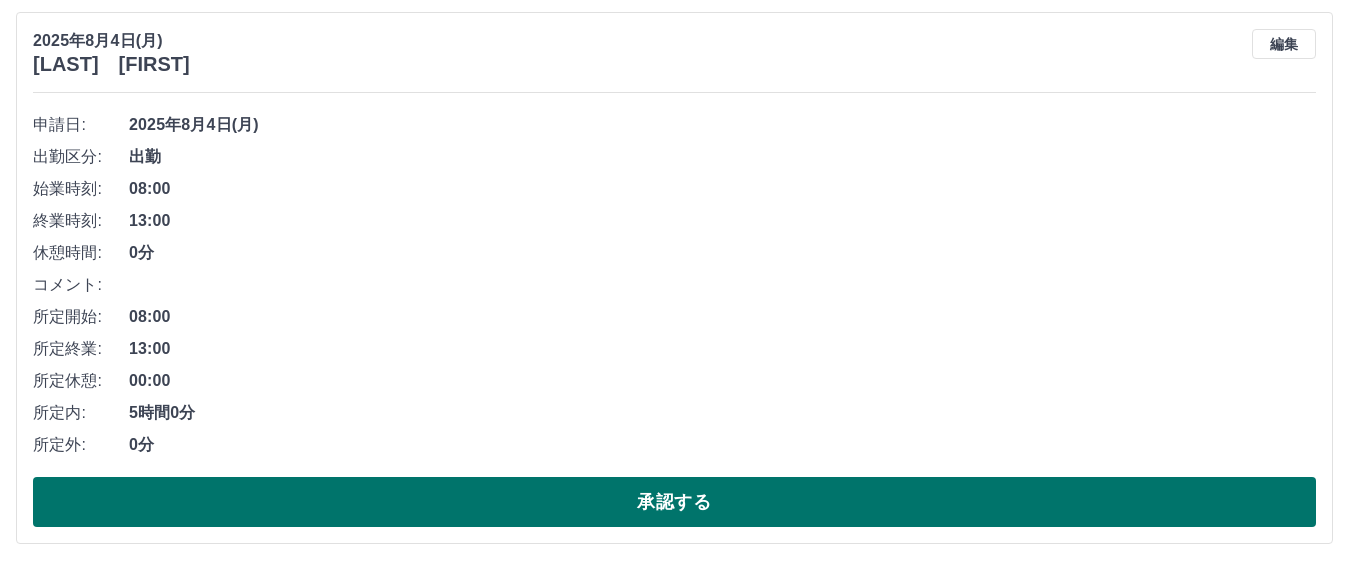 click on "承認する" at bounding box center (674, 502) 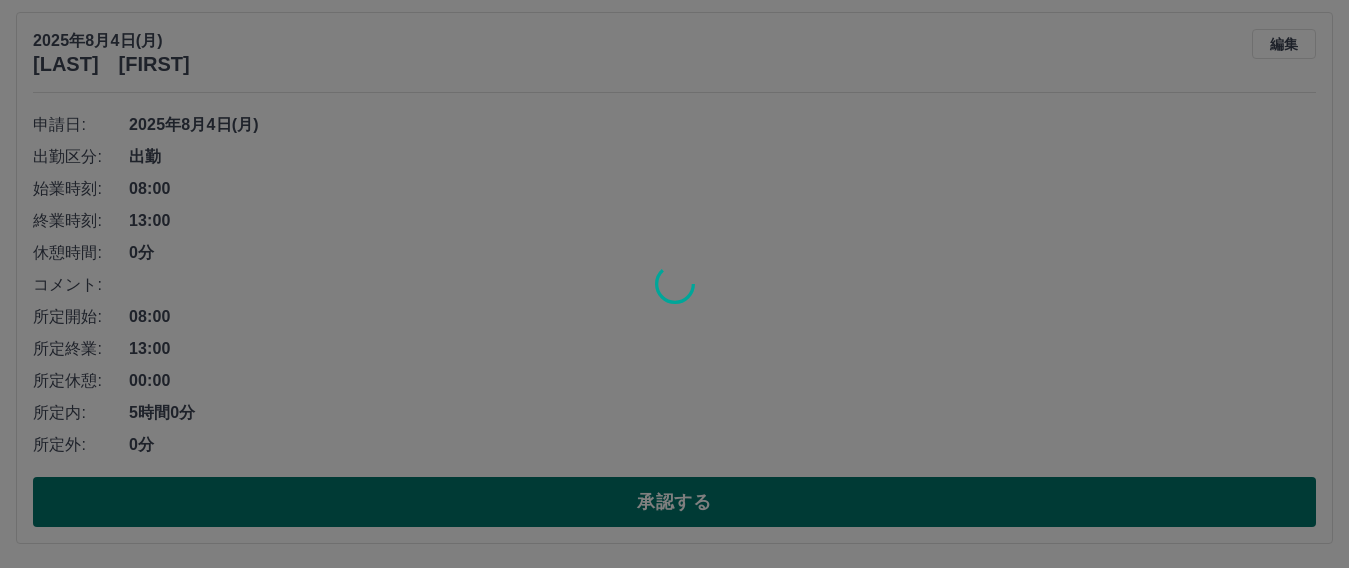 scroll, scrollTop: 226, scrollLeft: 0, axis: vertical 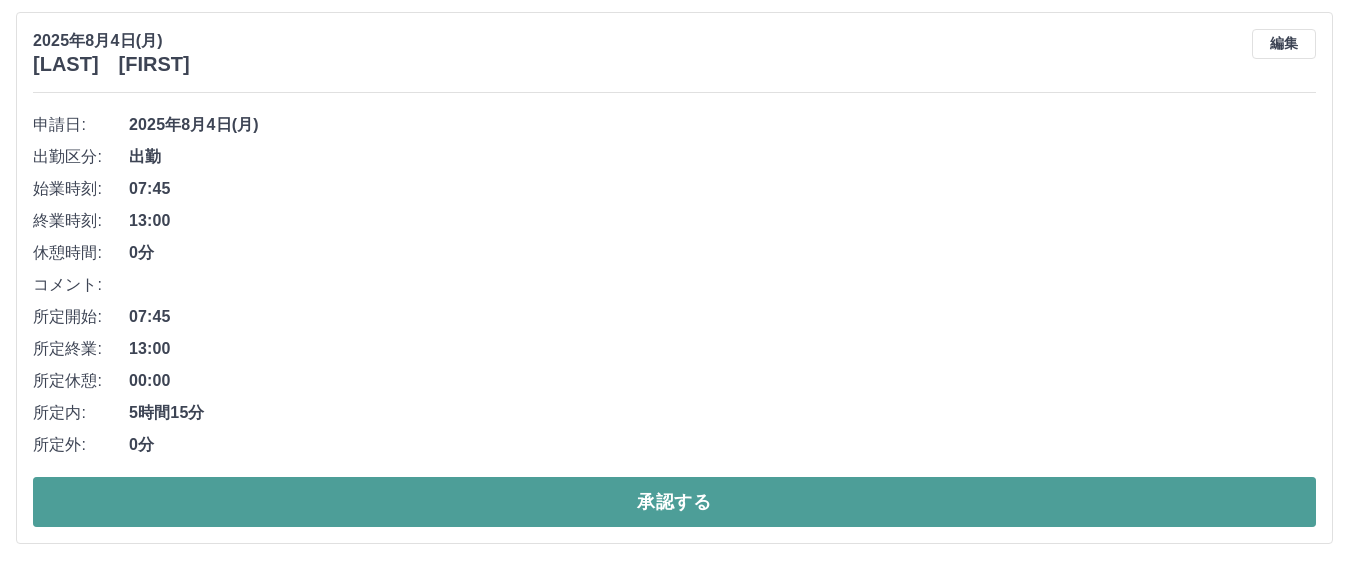 click on "承認する" at bounding box center [674, 502] 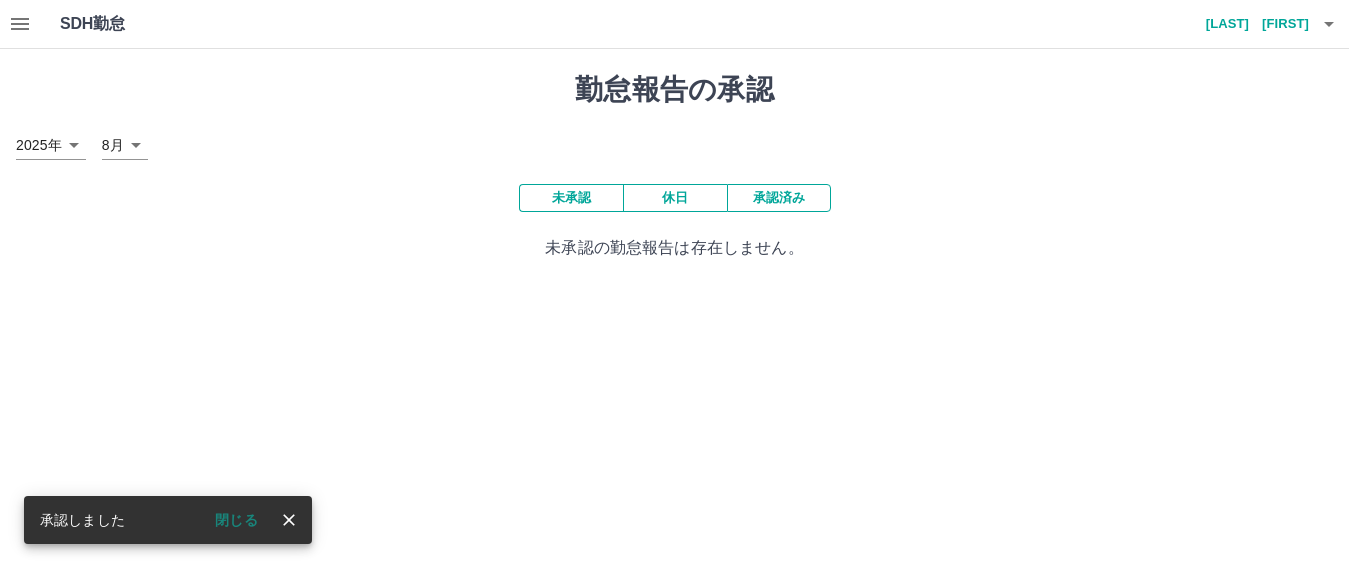 scroll, scrollTop: 0, scrollLeft: 0, axis: both 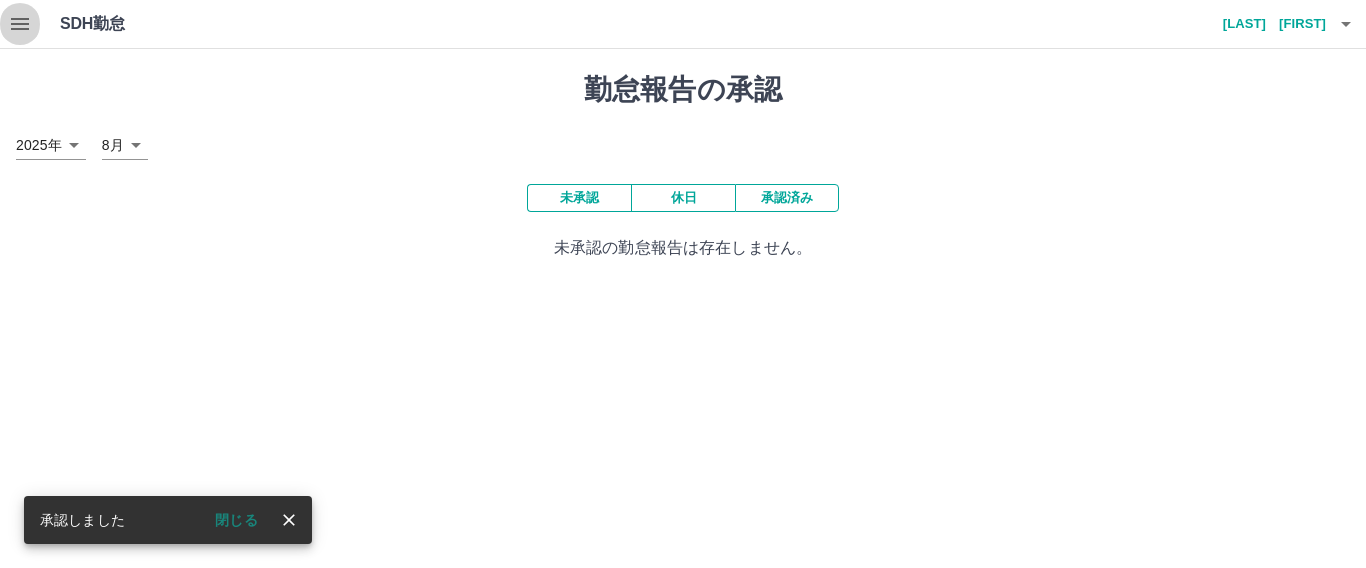 click 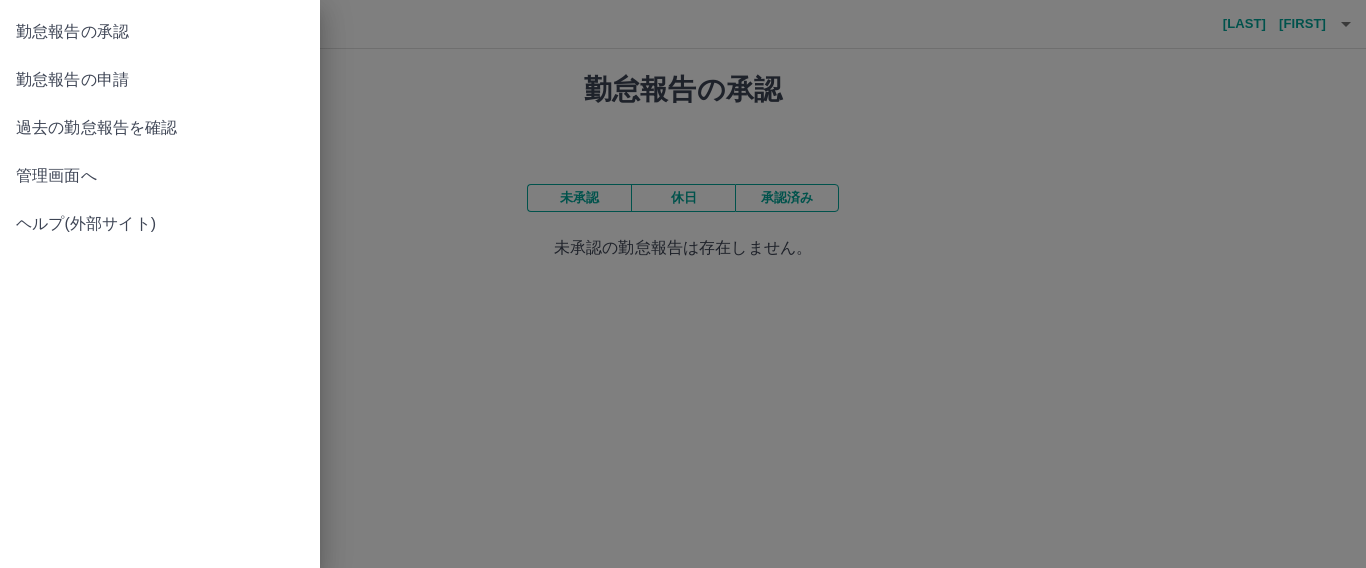 click on "勤怠報告の申請" at bounding box center (160, 80) 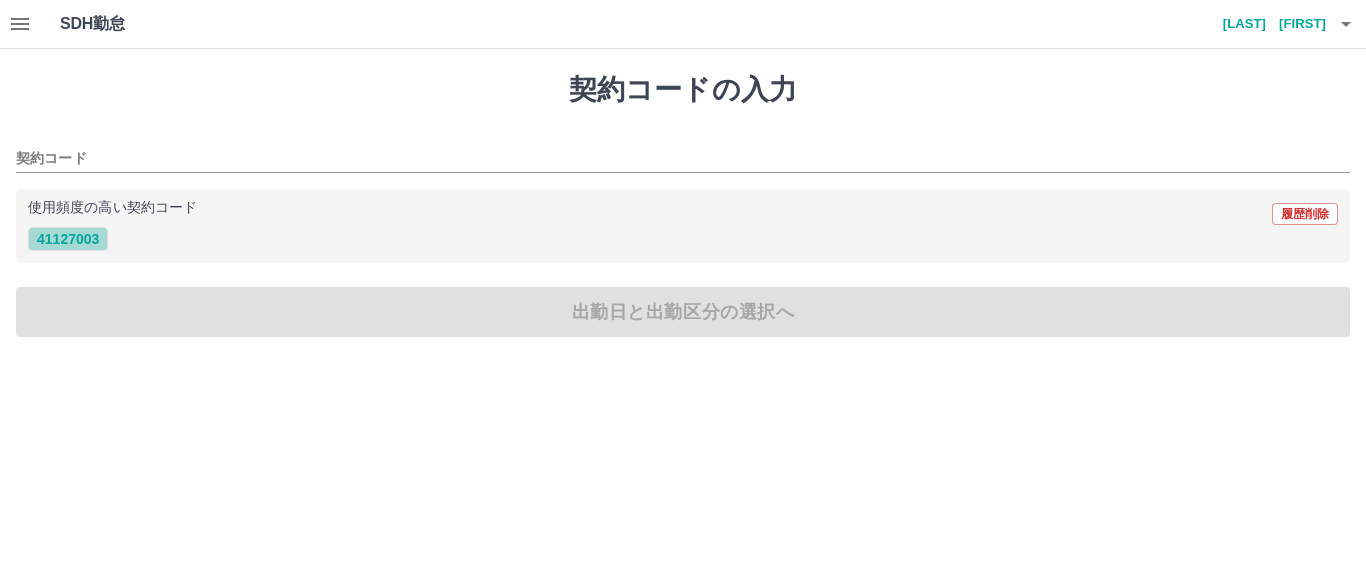 click on "41127003" at bounding box center (68, 239) 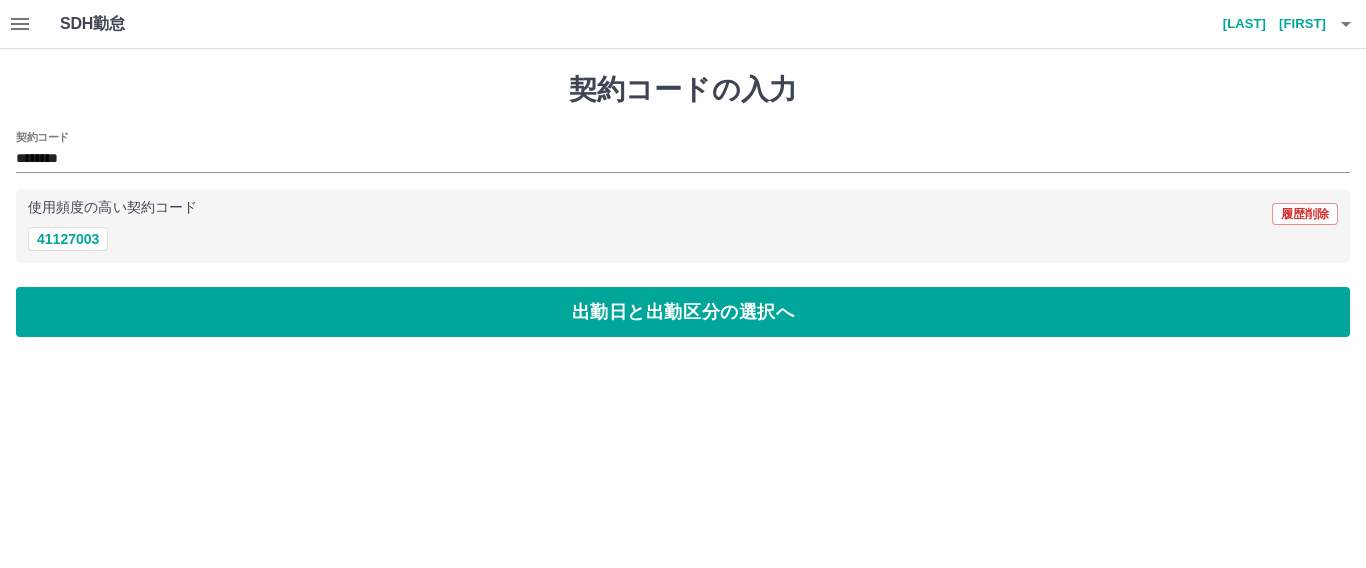 click on "契約コードの入力 契約コード ******** 使用頻度の高い契約コード 履歴削除 41127003 出勤日と出勤区分の選択へ" at bounding box center [683, 205] 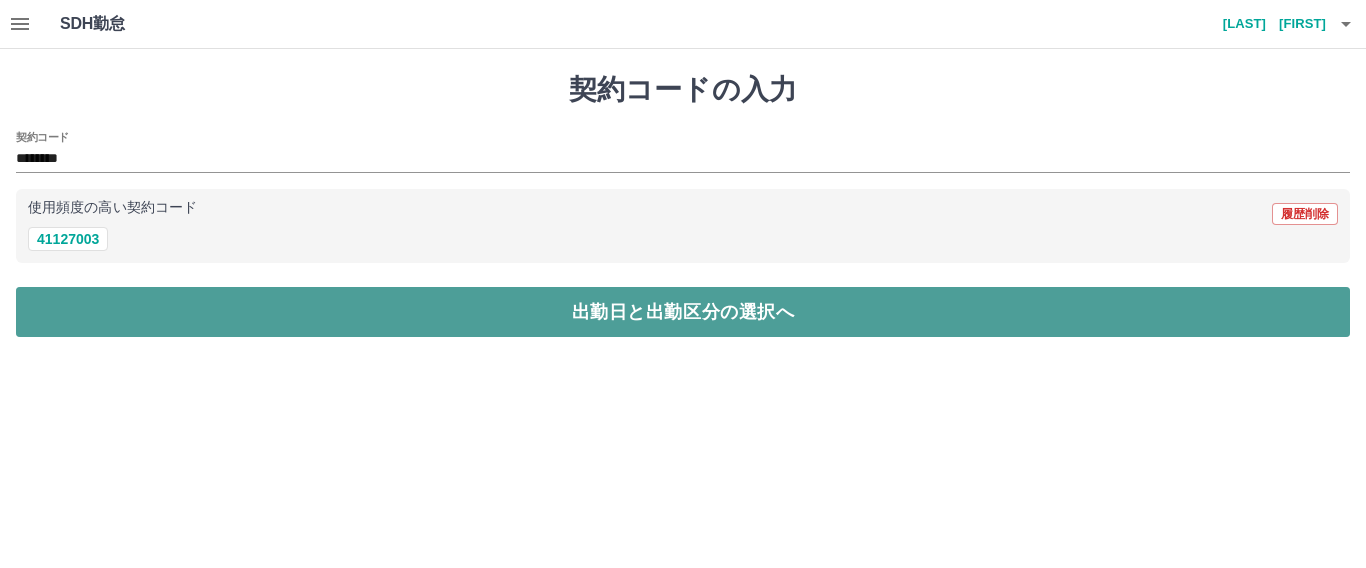 click on "出勤日と出勤区分の選択へ" at bounding box center (683, 312) 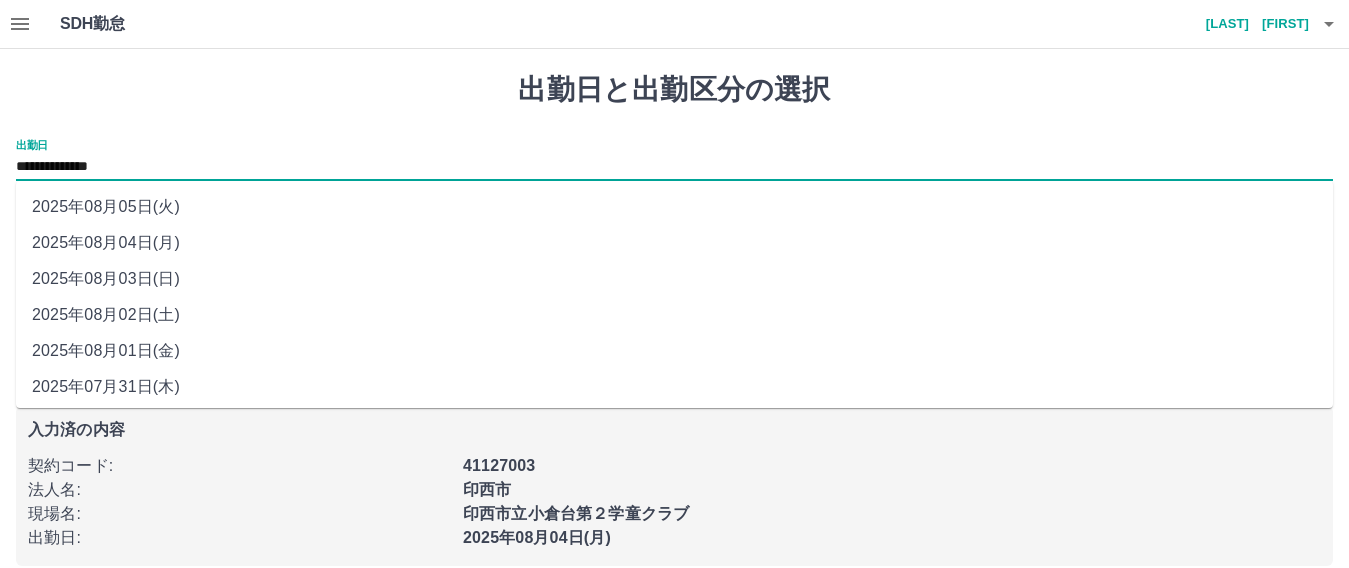 click on "**********" at bounding box center [674, 167] 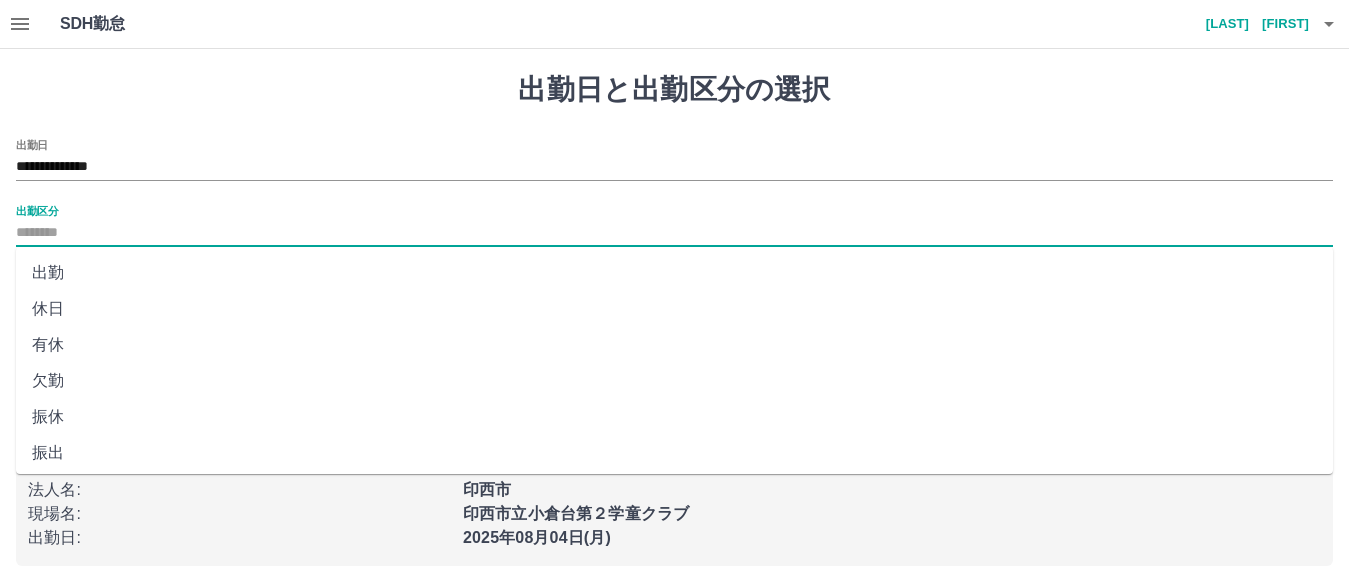 click on "出勤区分" at bounding box center (674, 233) 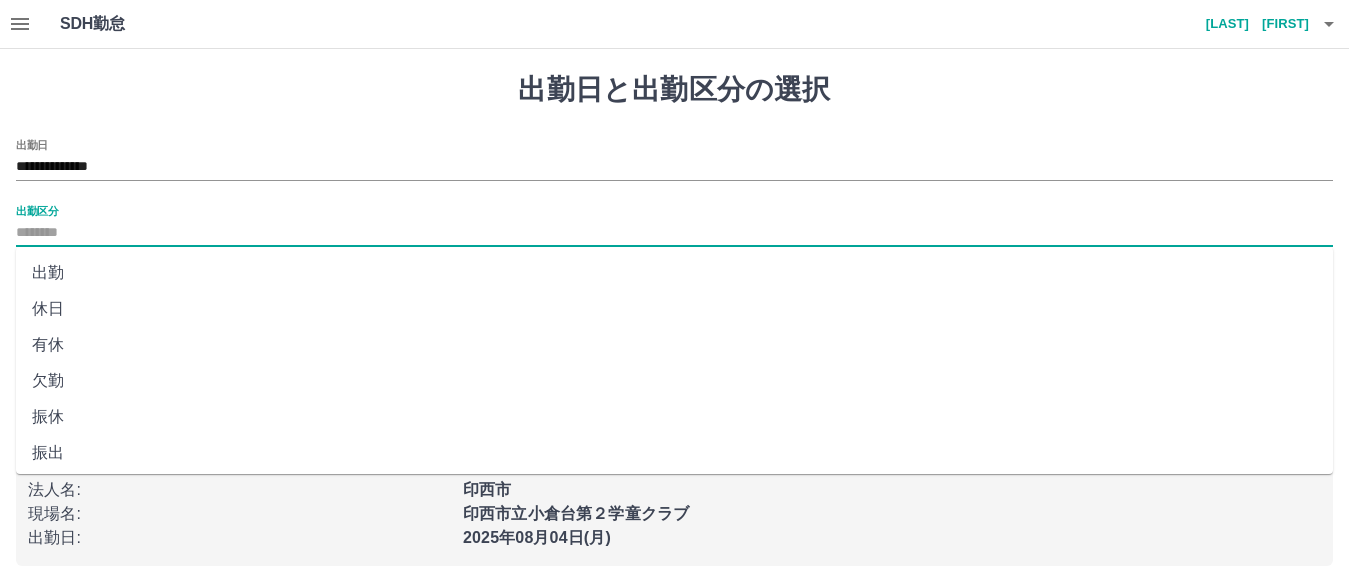 click on "休日" at bounding box center [674, 309] 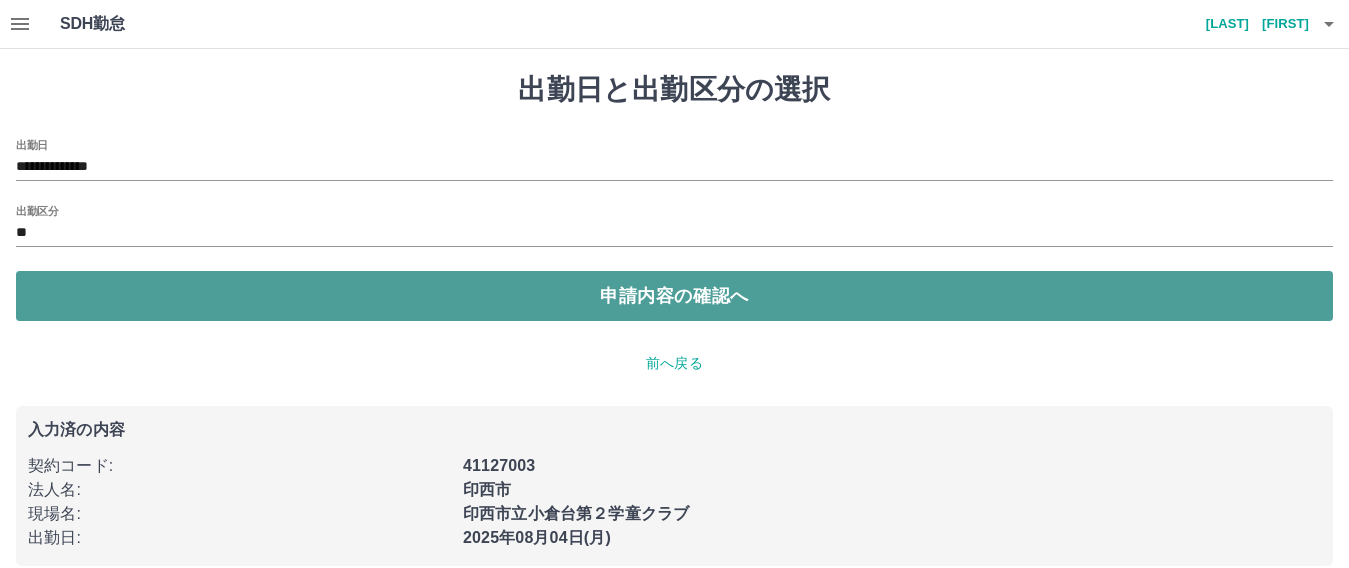 click on "申請内容の確認へ" at bounding box center (674, 296) 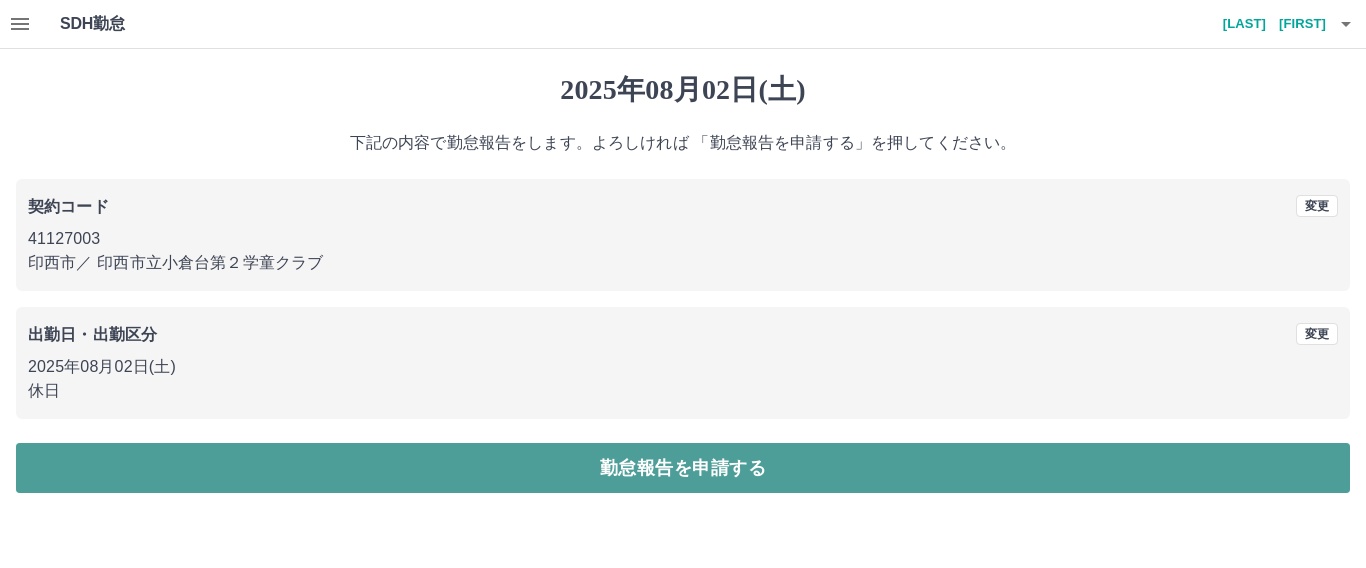 click on "勤怠報告を申請する" at bounding box center (683, 468) 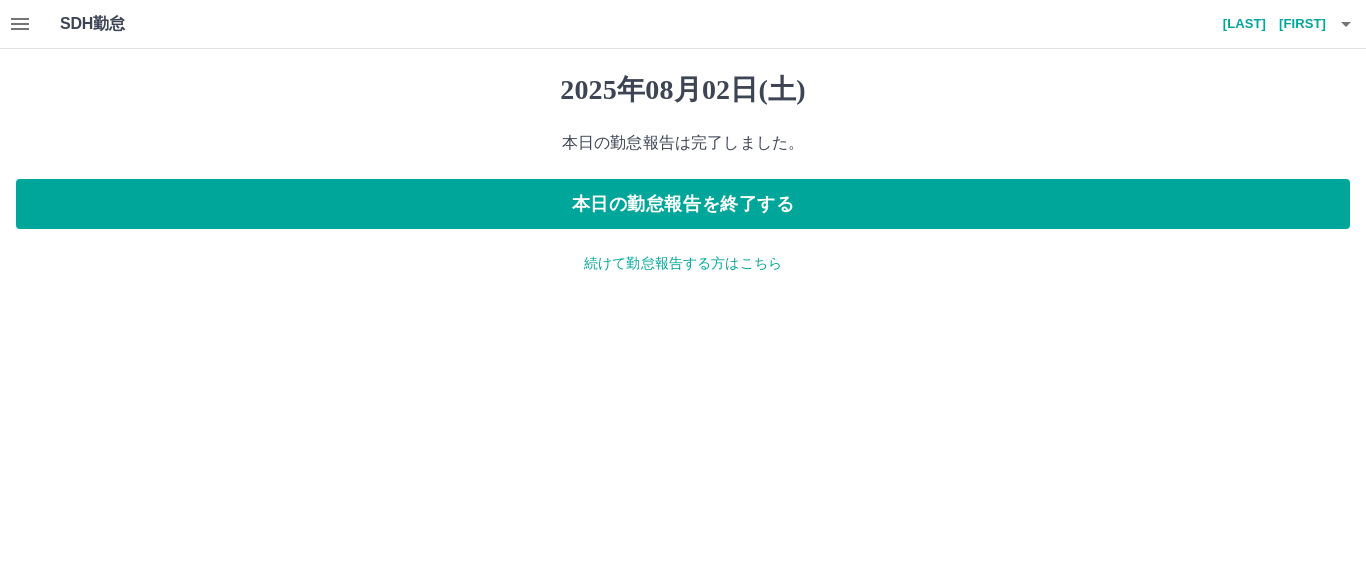 click on "続けて勤怠報告する方はこちら" at bounding box center [683, 263] 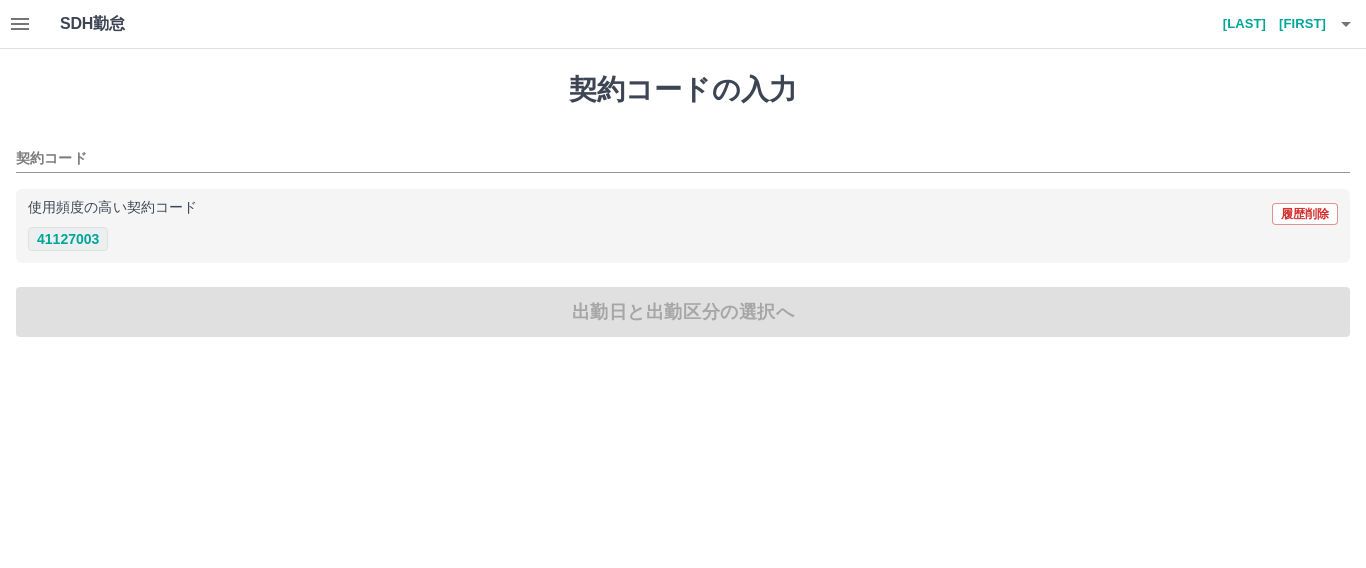 click on "41127003" at bounding box center (68, 239) 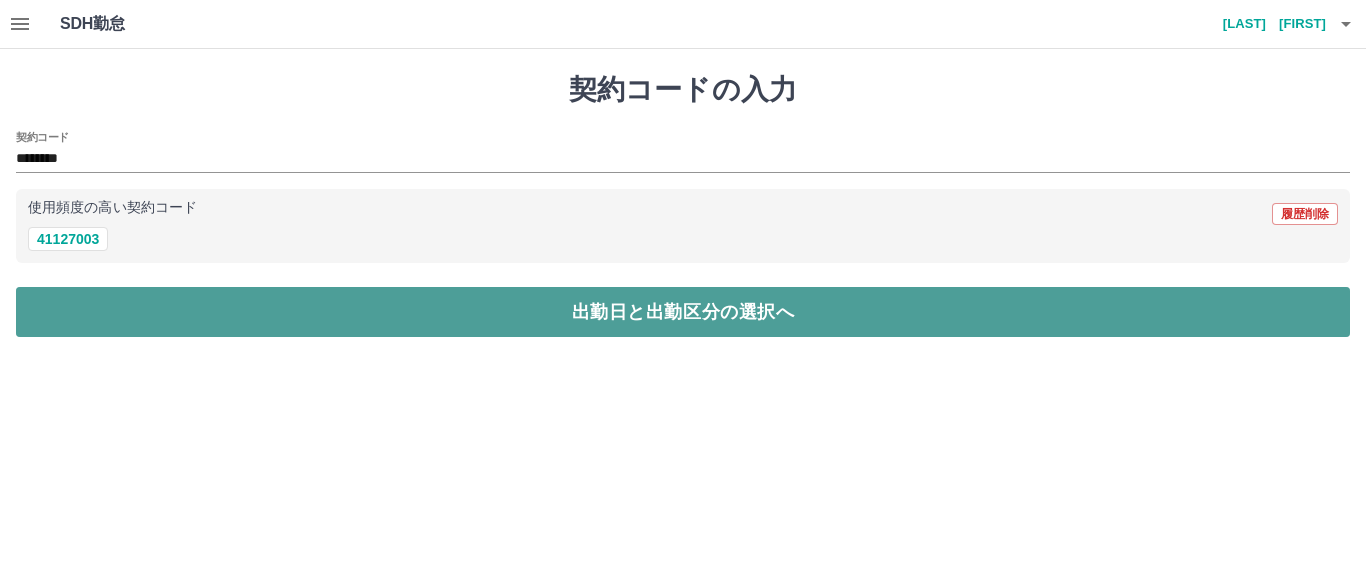 click on "出勤日と出勤区分の選択へ" at bounding box center [683, 312] 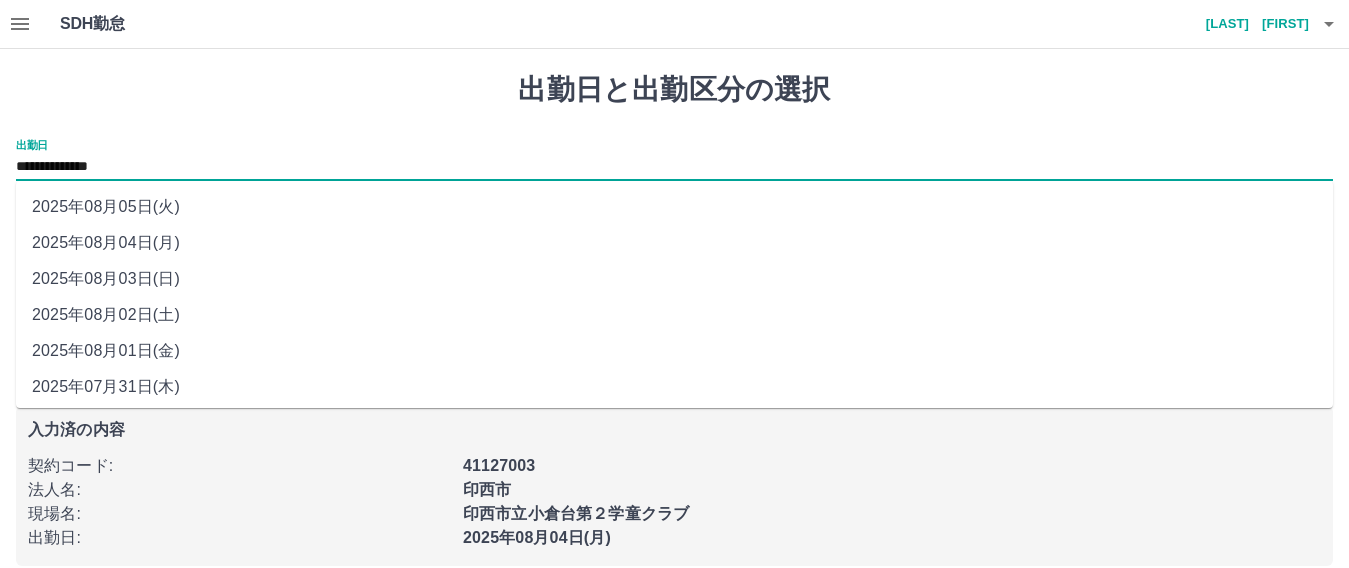 click on "**********" at bounding box center [674, 167] 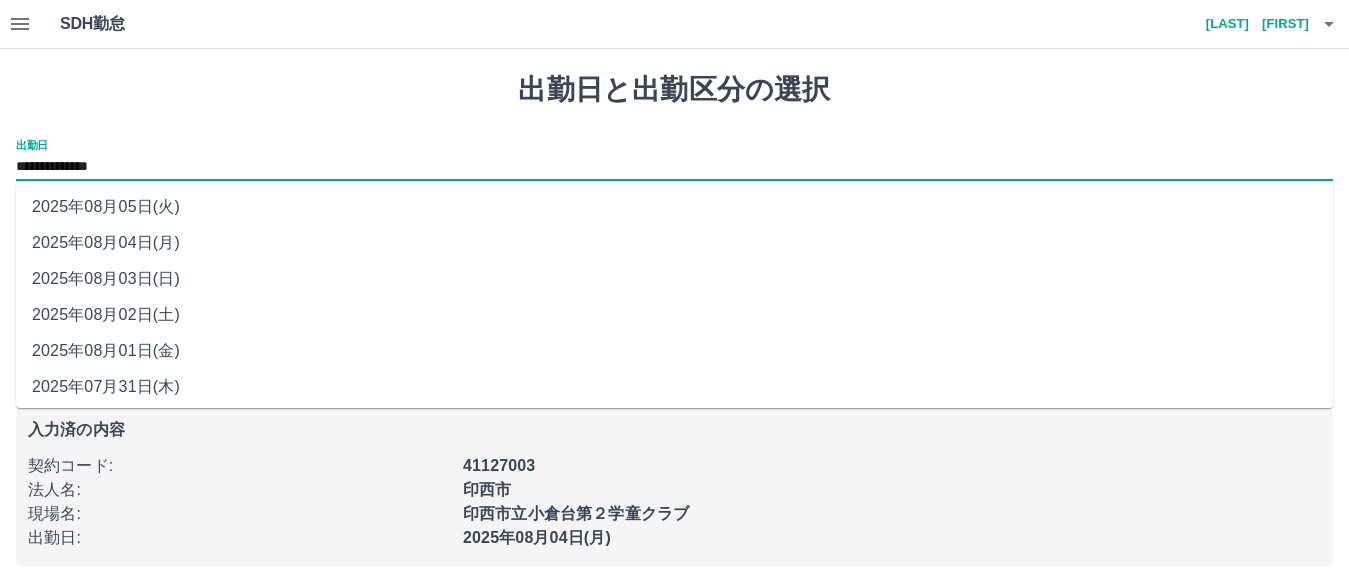 click on "2025年08月03日(日)" at bounding box center (674, 279) 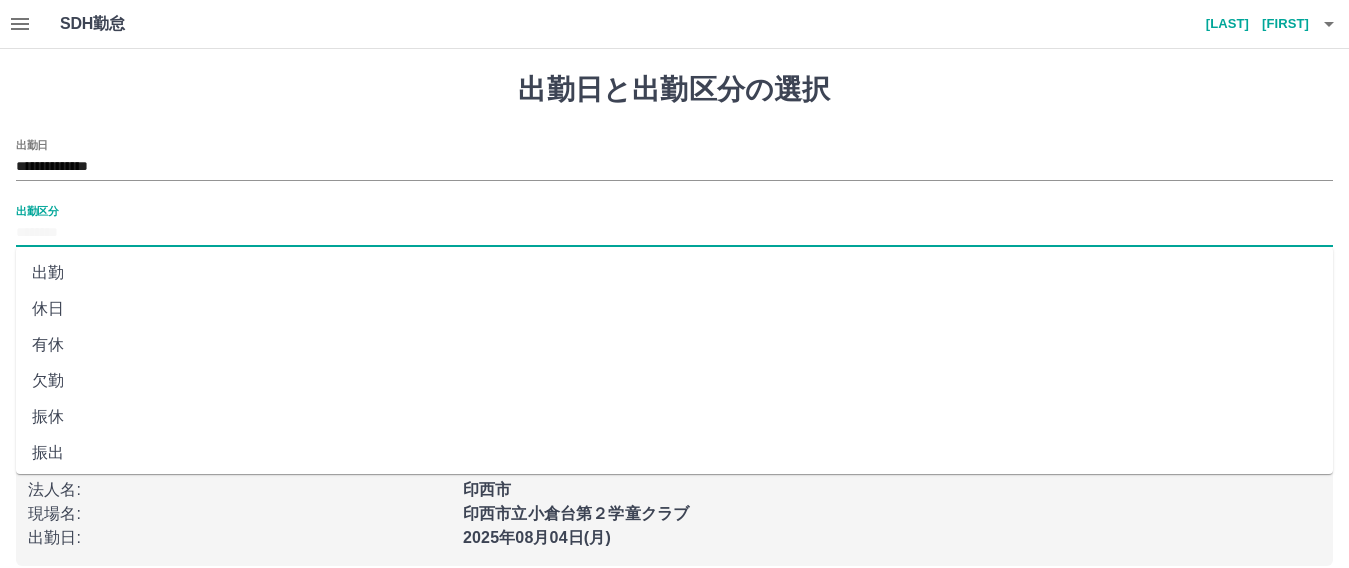 click on "出勤区分" at bounding box center [674, 233] 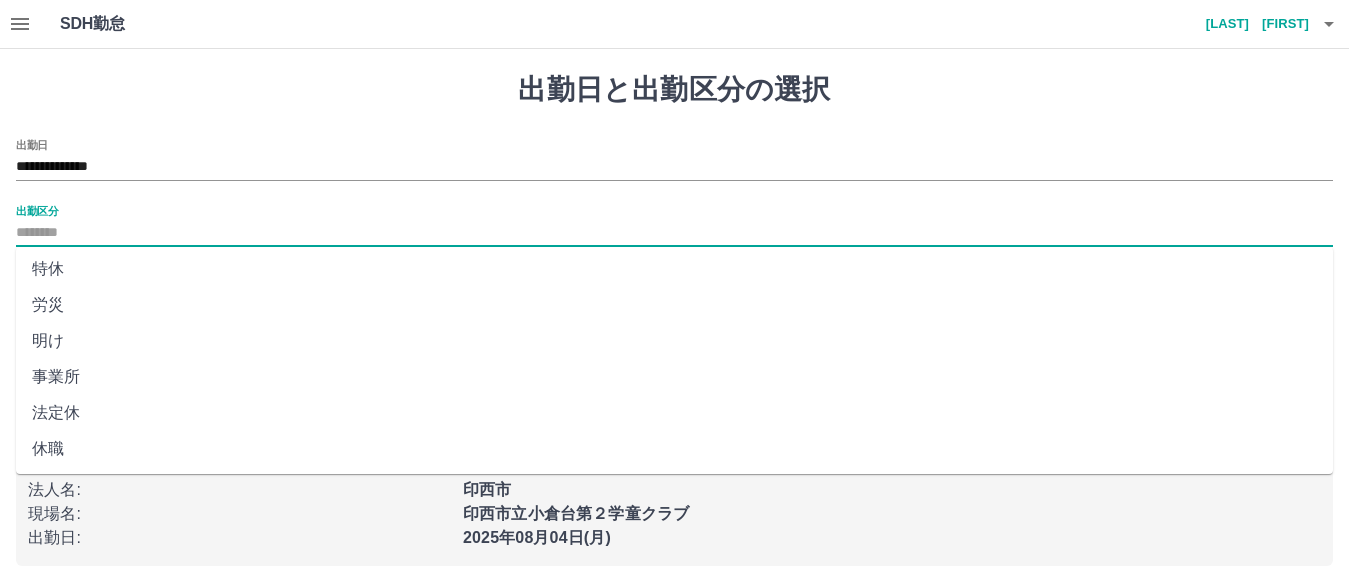scroll, scrollTop: 437, scrollLeft: 0, axis: vertical 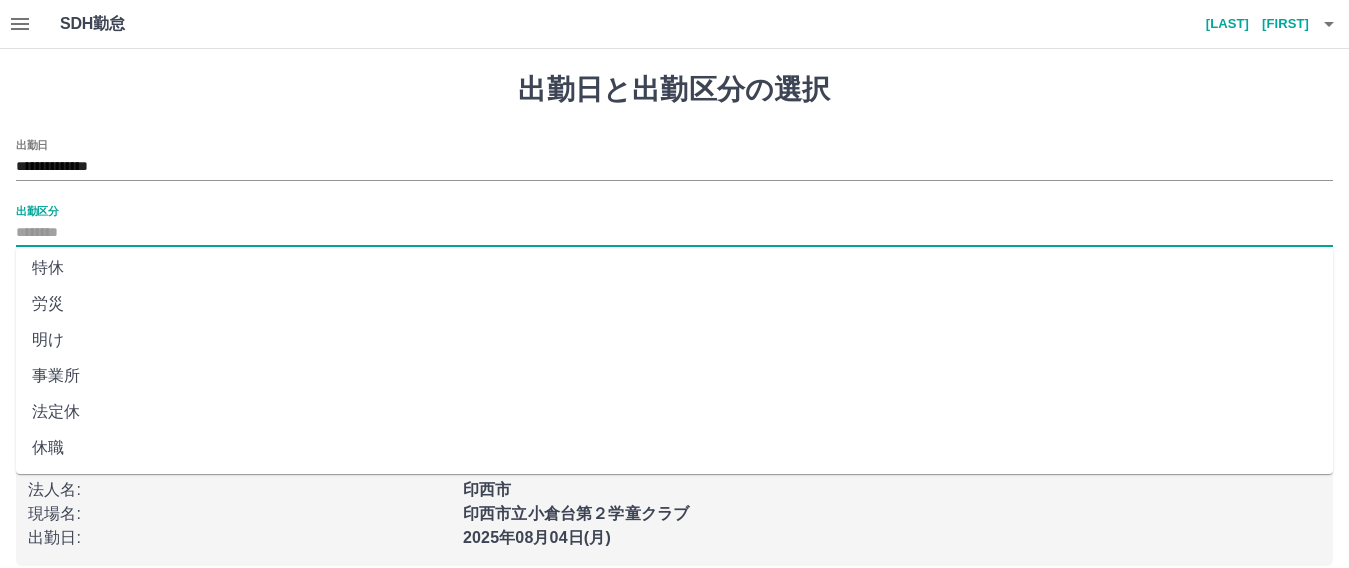 click on "法定休" at bounding box center [674, 412] 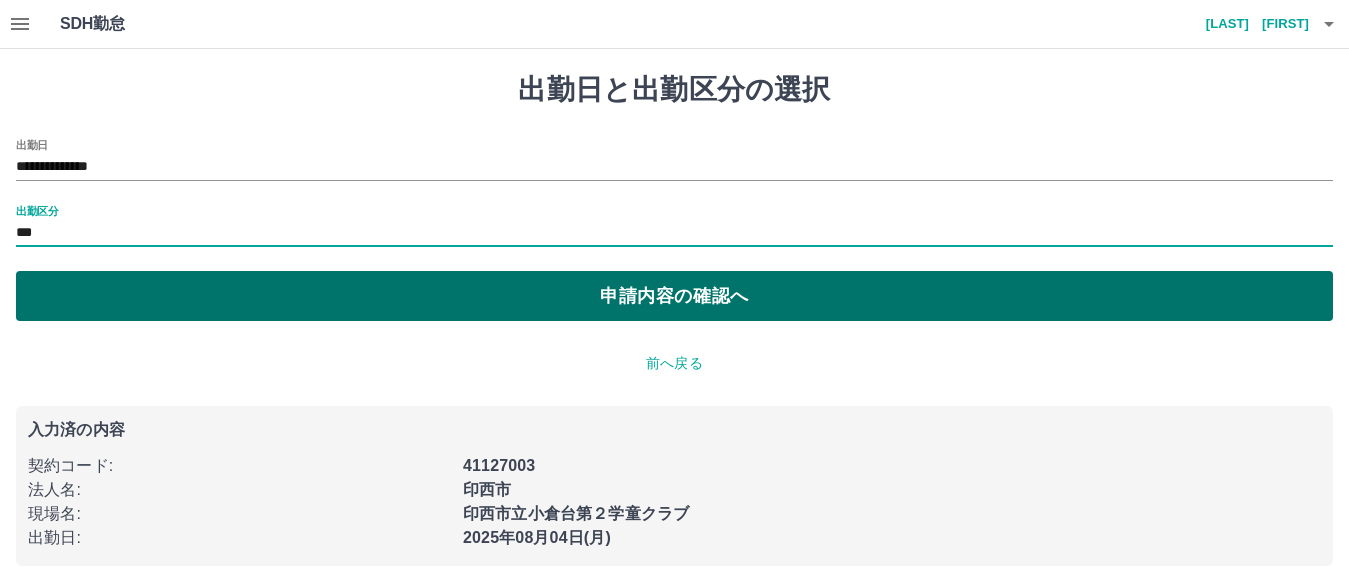 click on "申請内容の確認へ" at bounding box center (674, 296) 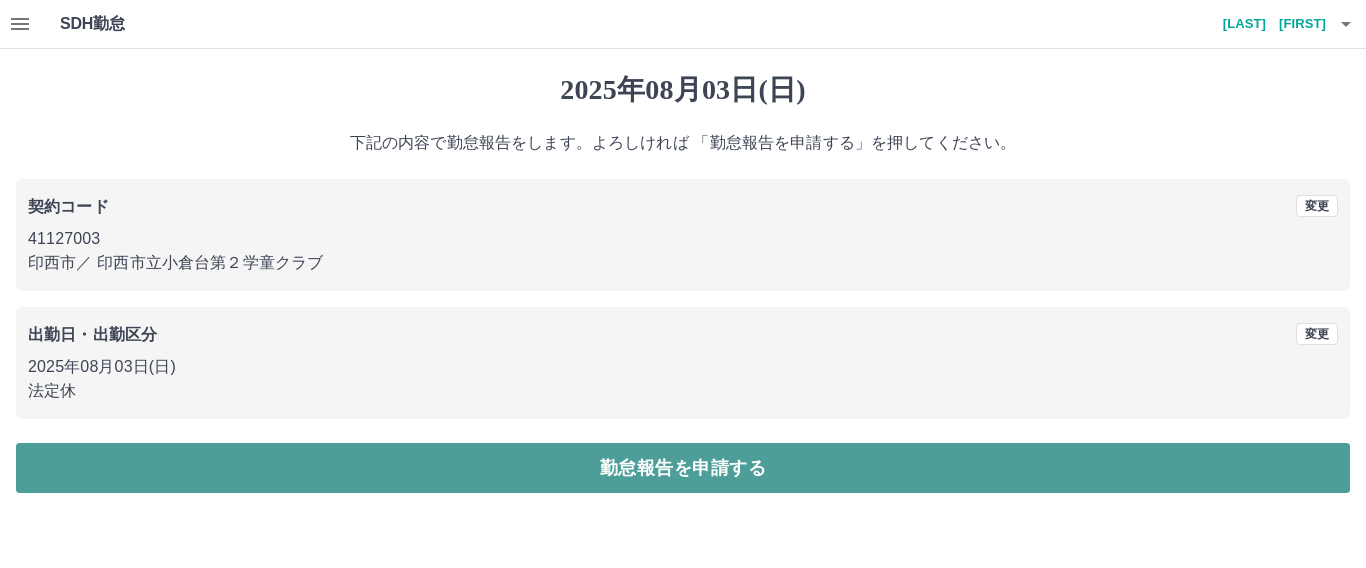 click on "勤怠報告を申請する" at bounding box center [683, 468] 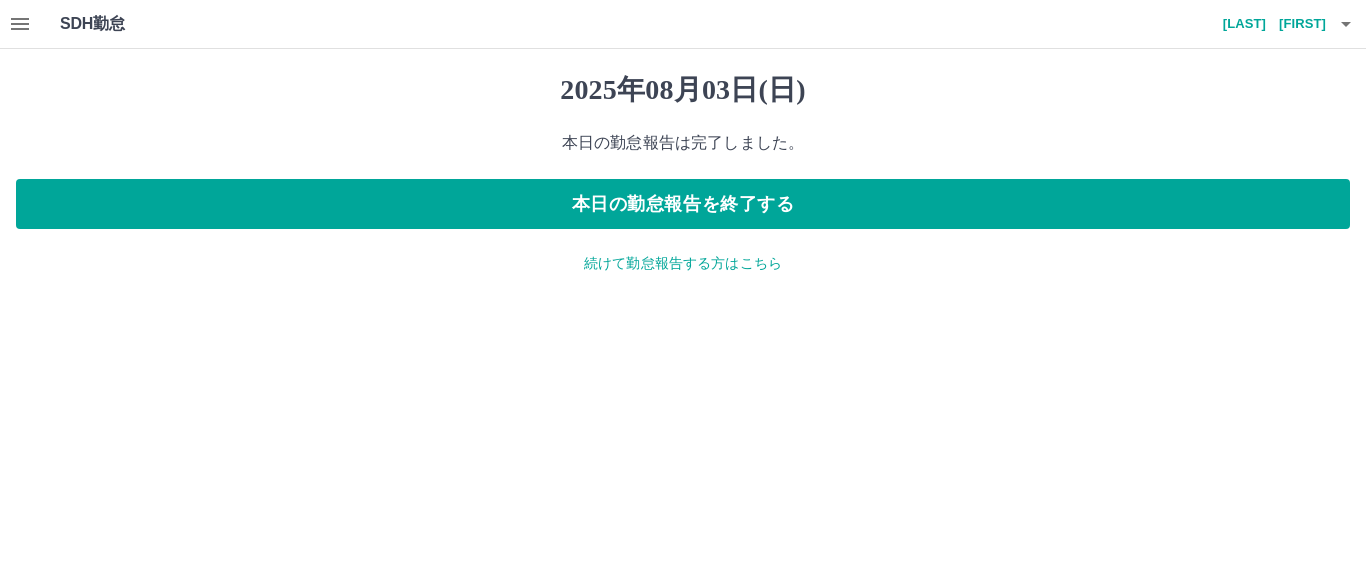 click on "続けて勤怠報告する方はこちら" at bounding box center [683, 263] 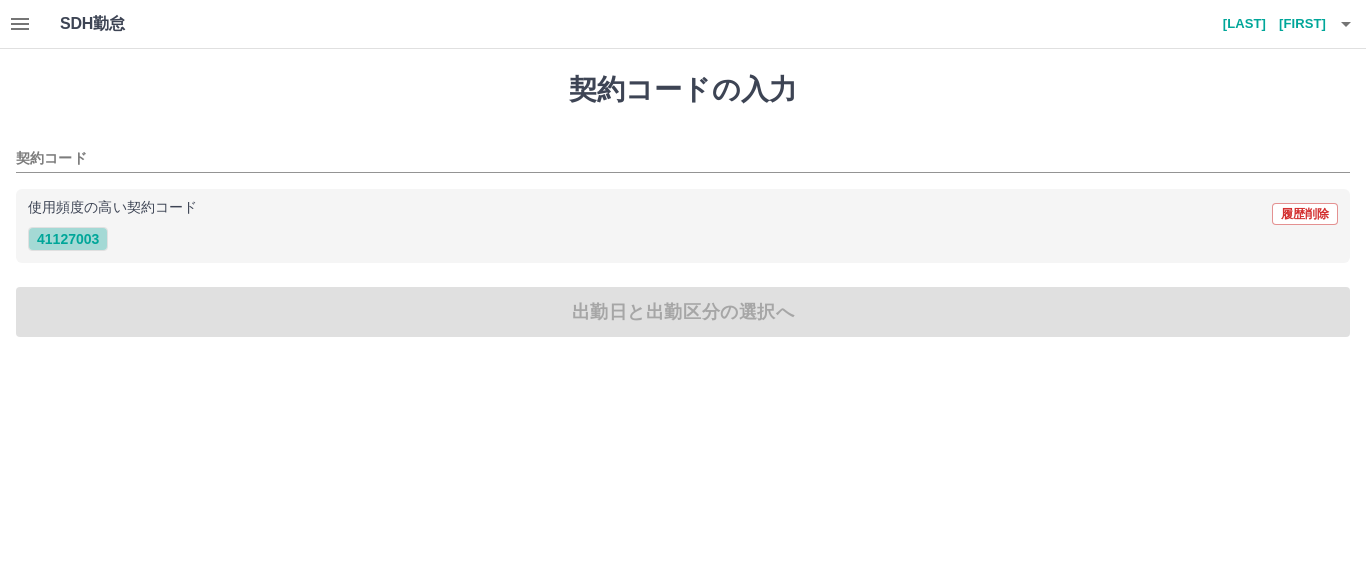click on "41127003" at bounding box center [68, 239] 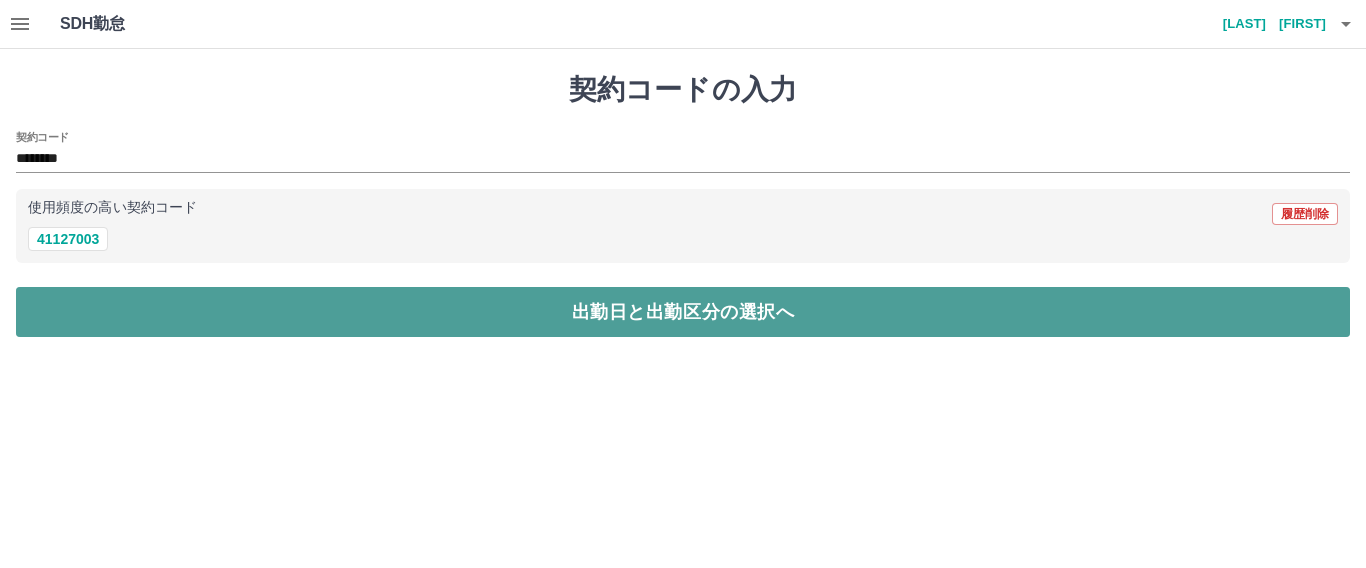 click on "出勤日と出勤区分の選択へ" at bounding box center [683, 312] 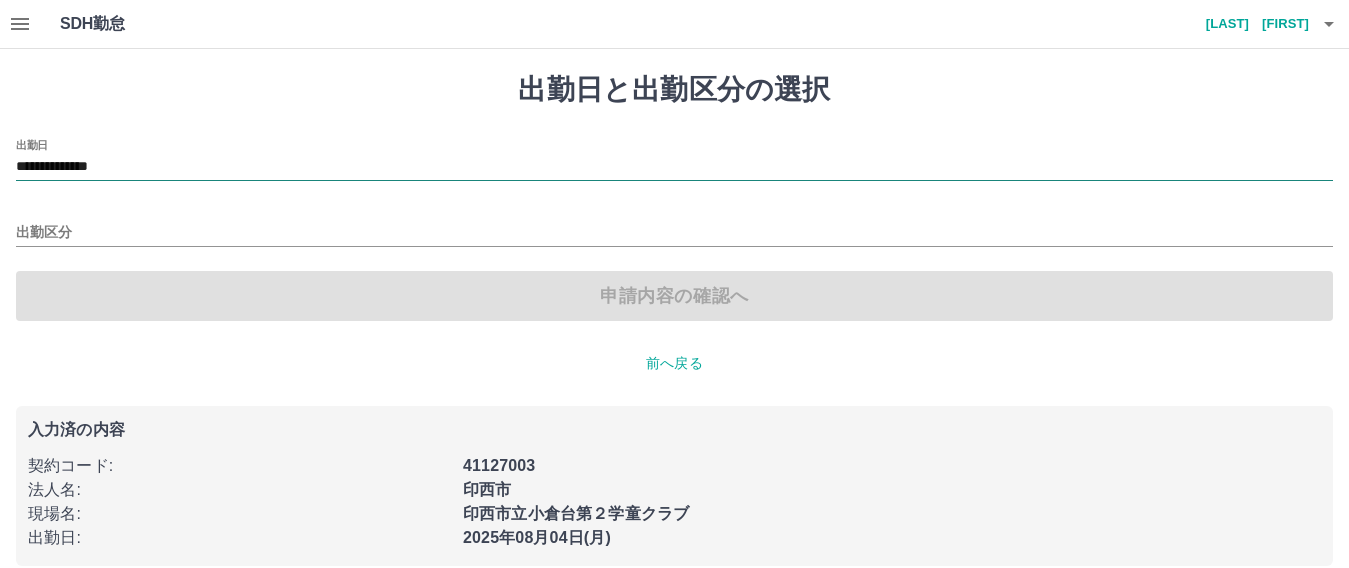 click on "**********" at bounding box center [674, 167] 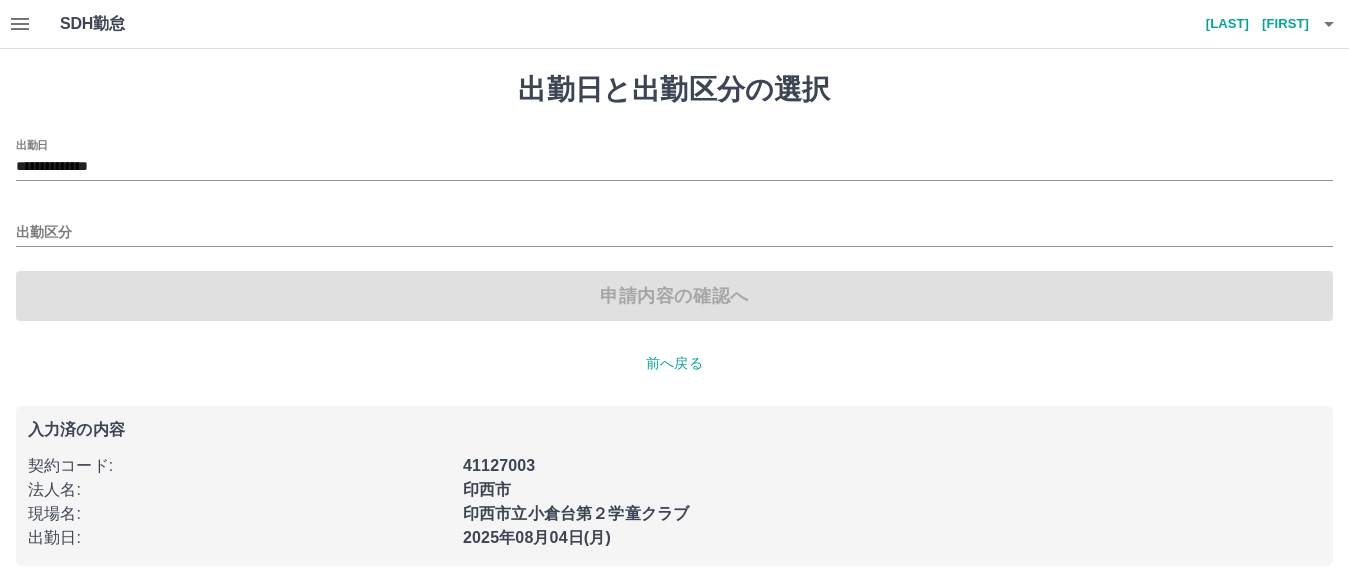 click on "出勤日と出勤区分の選択" at bounding box center (674, 90) 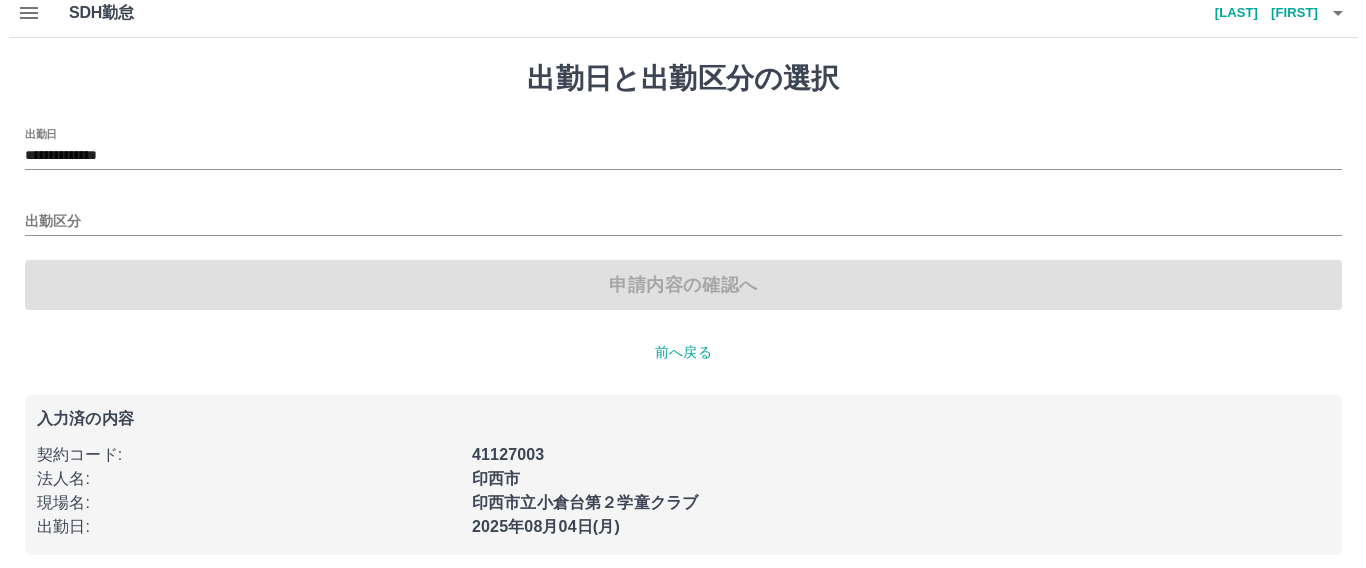 scroll, scrollTop: 0, scrollLeft: 0, axis: both 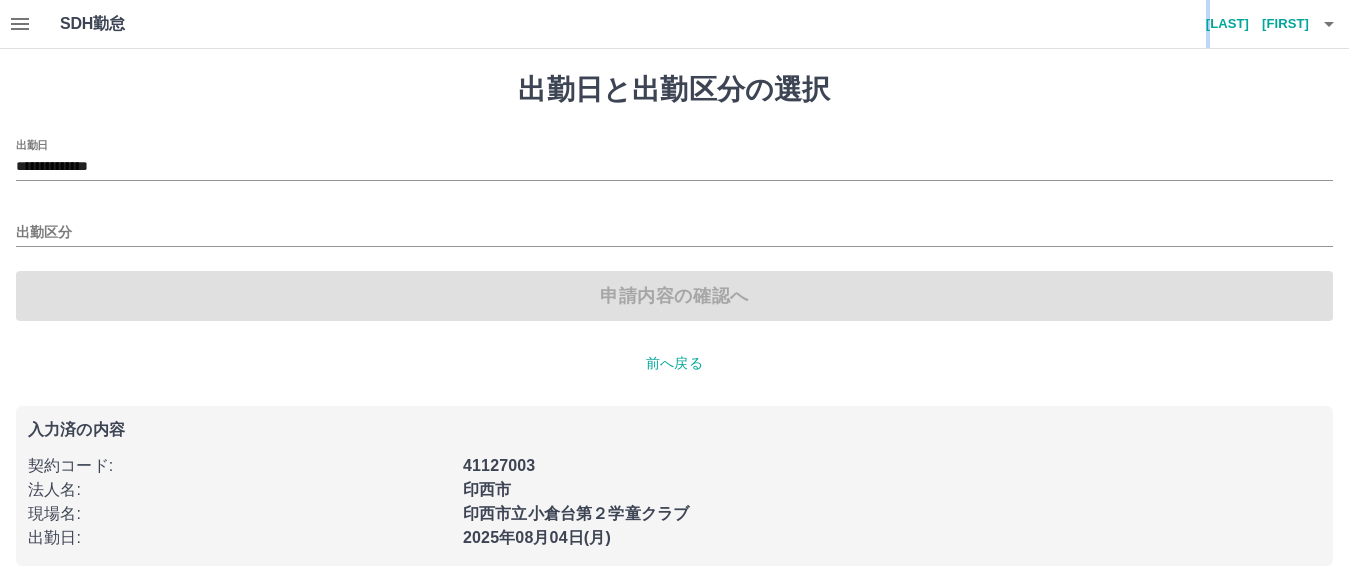click on "[LAST]　[FIRST]" at bounding box center (1249, 24) 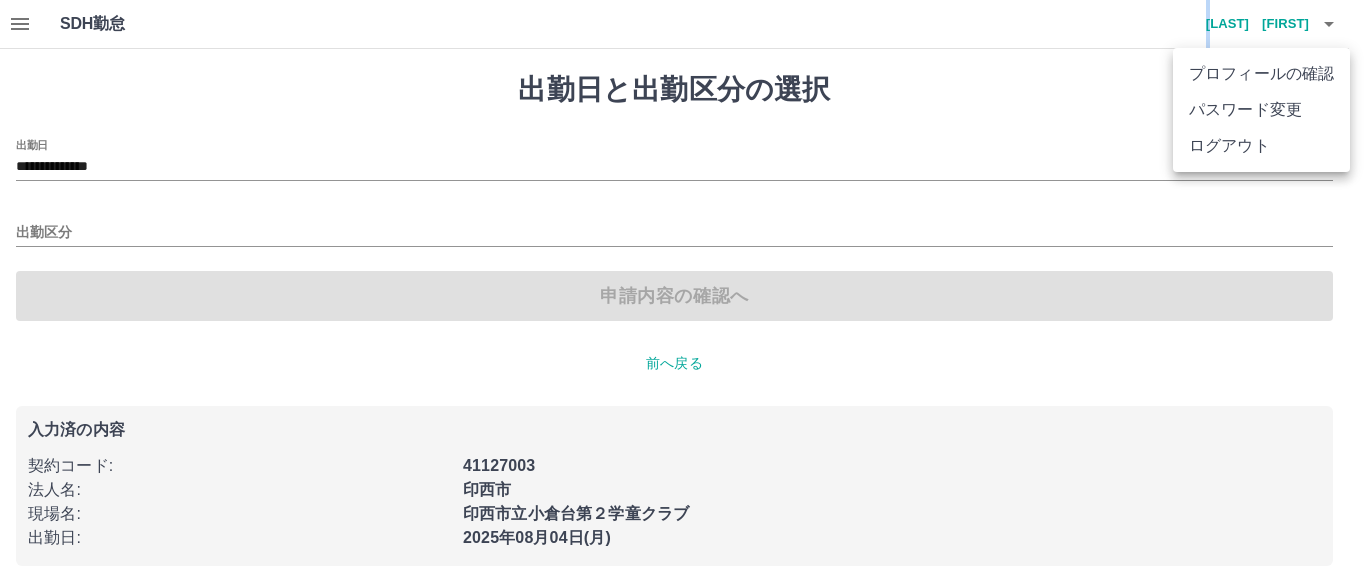 click on "ログアウト" at bounding box center [1261, 146] 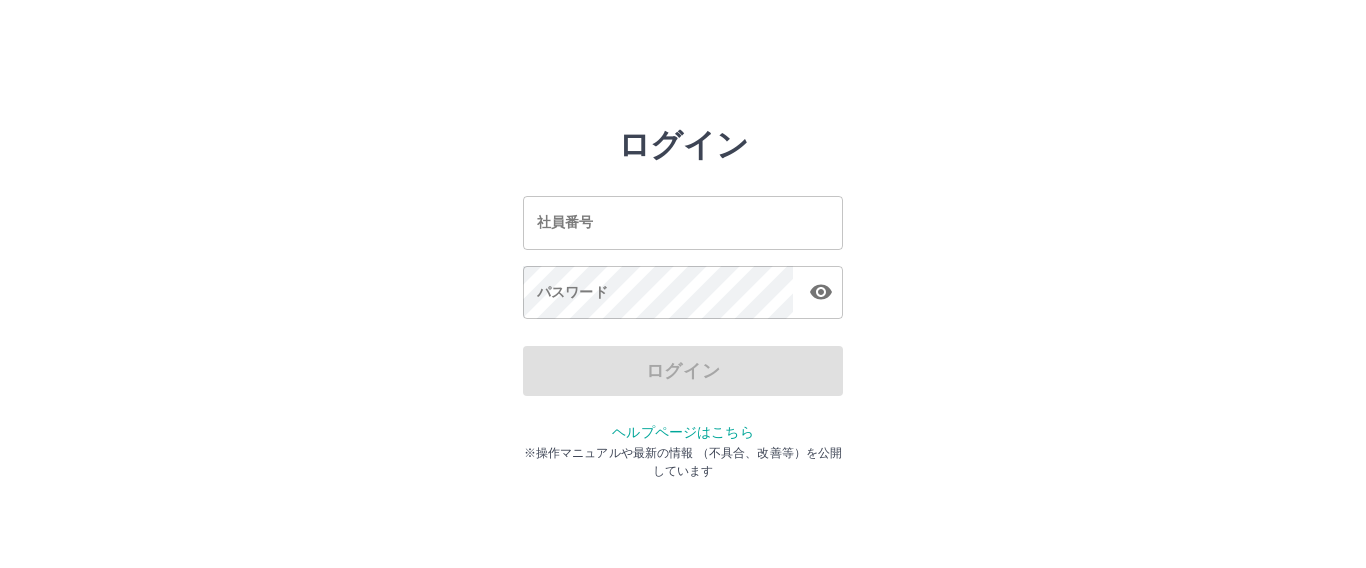 scroll, scrollTop: 0, scrollLeft: 0, axis: both 